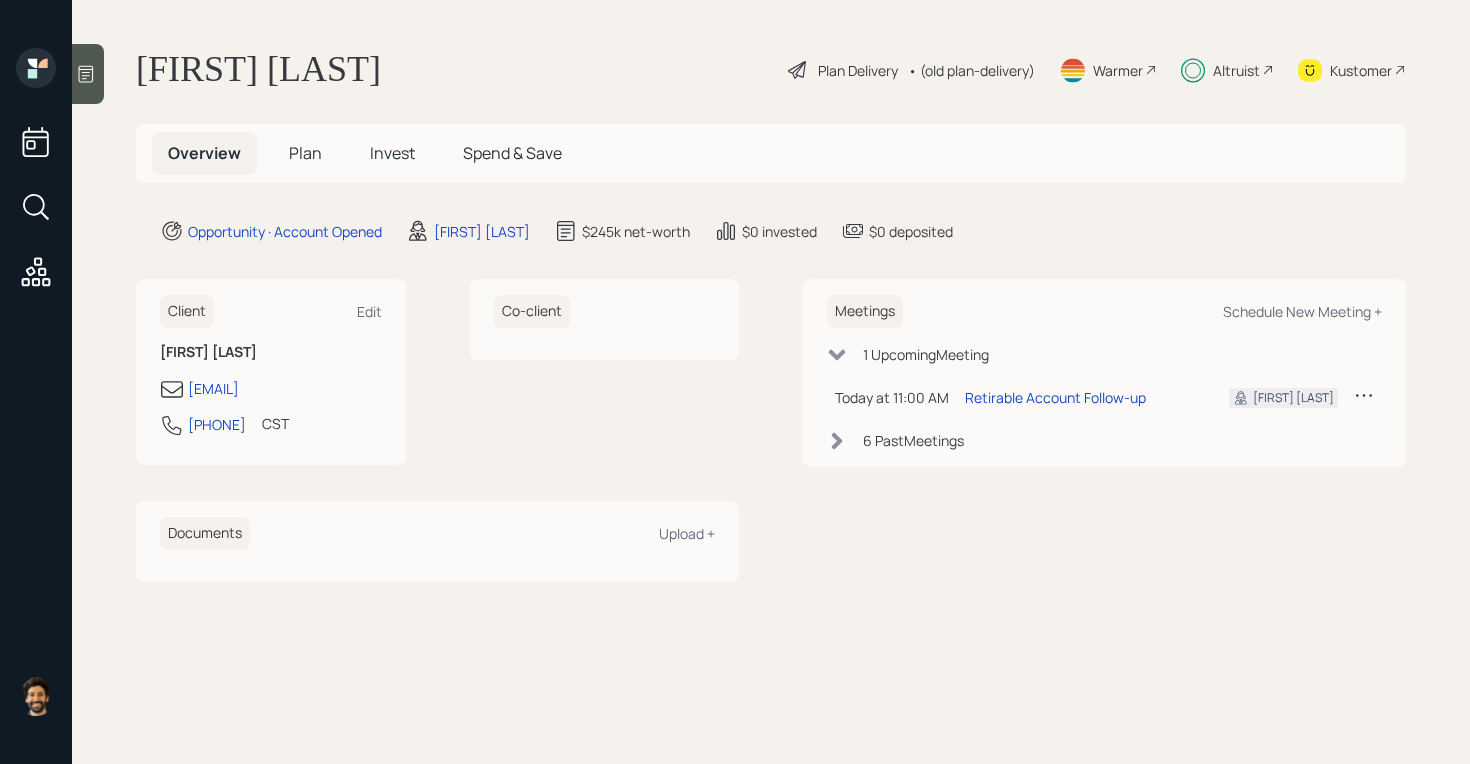 scroll, scrollTop: 0, scrollLeft: 0, axis: both 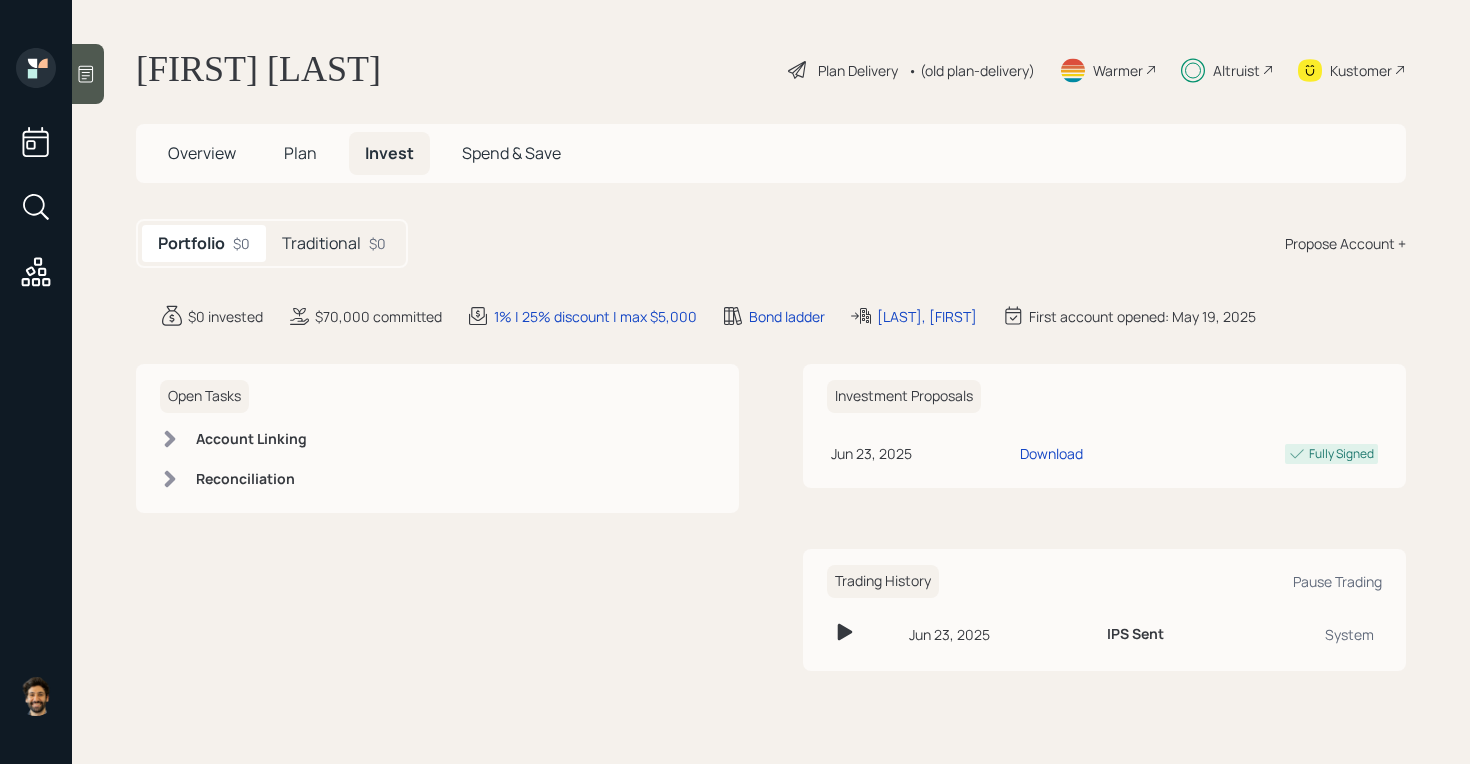 click on "Traditional" at bounding box center (321, 243) 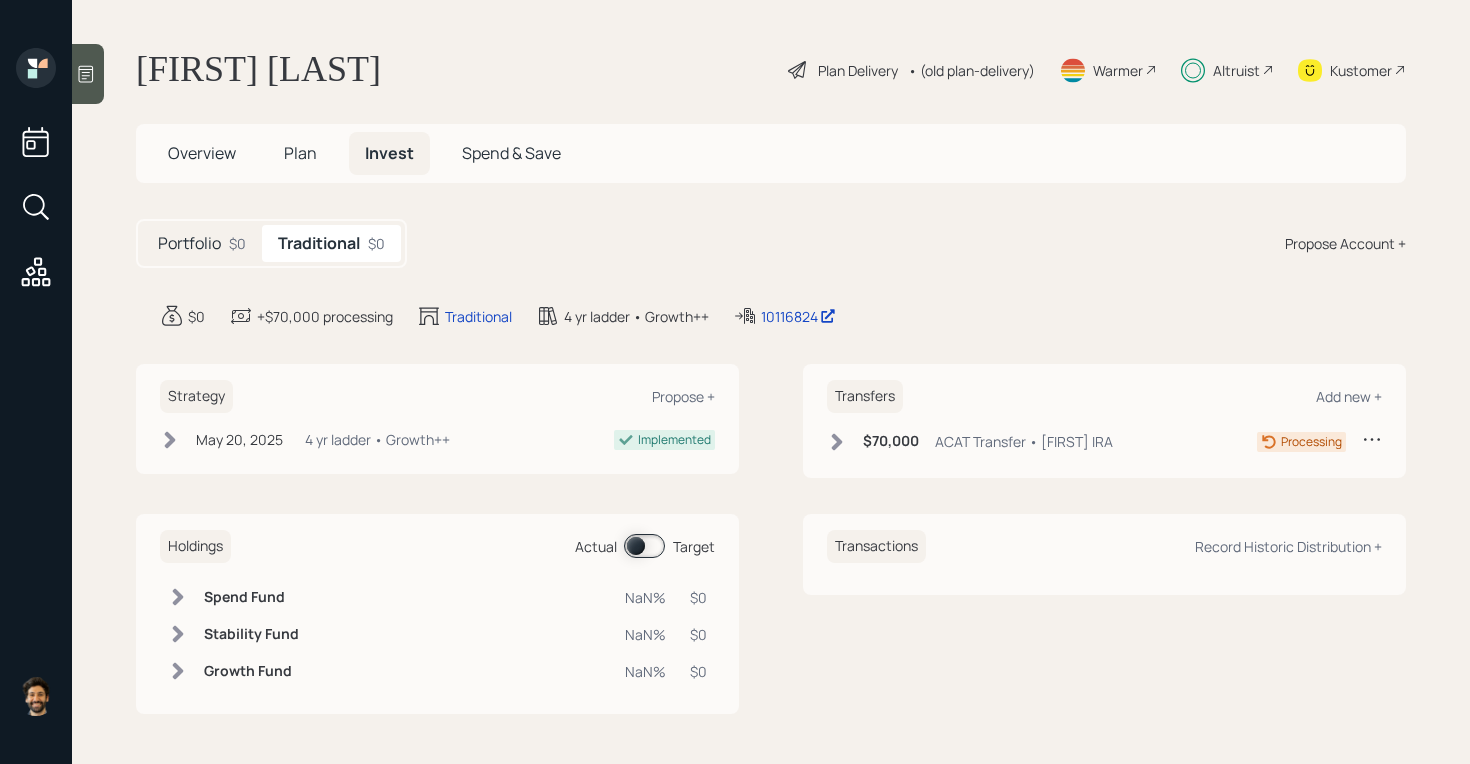 click on "Plan" at bounding box center (202, 153) 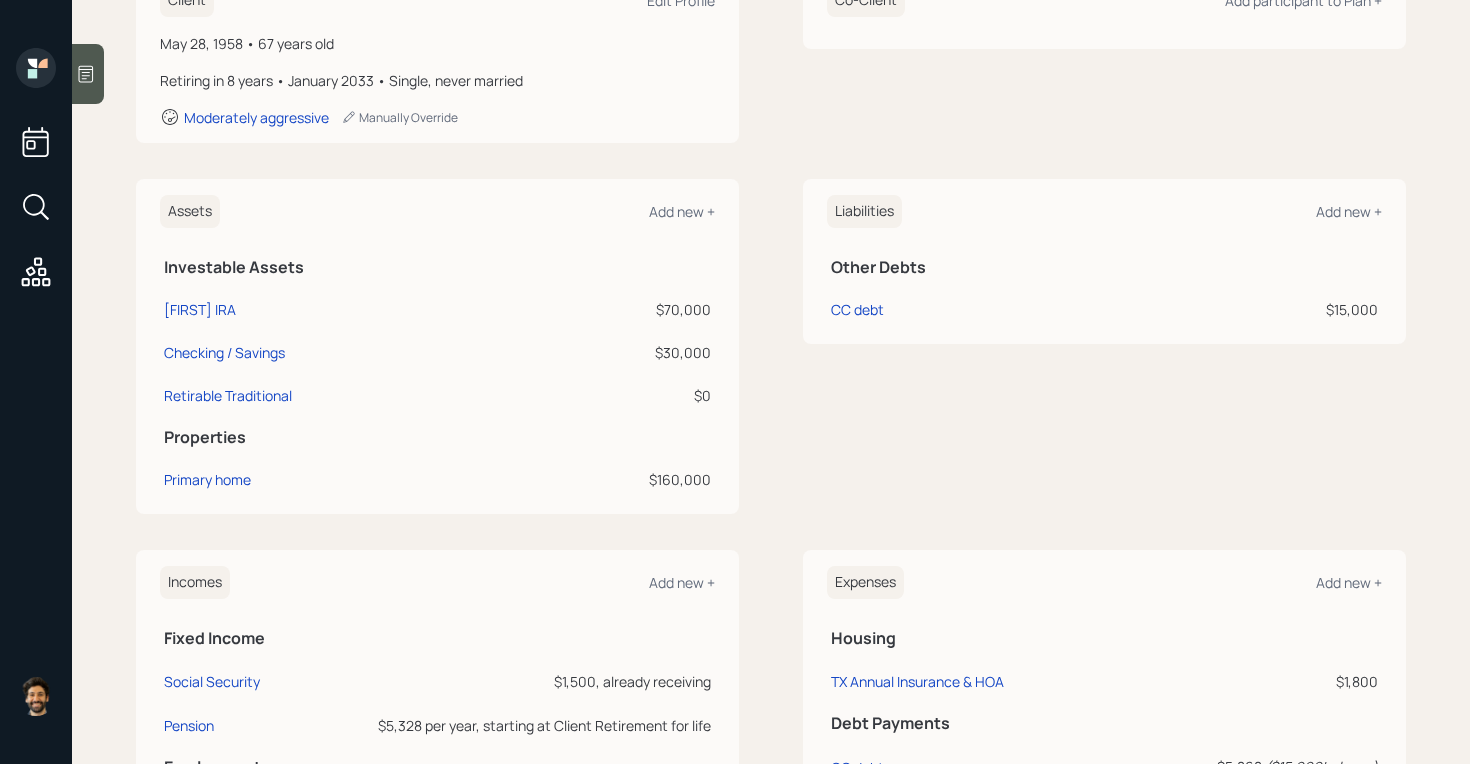 scroll, scrollTop: 0, scrollLeft: 0, axis: both 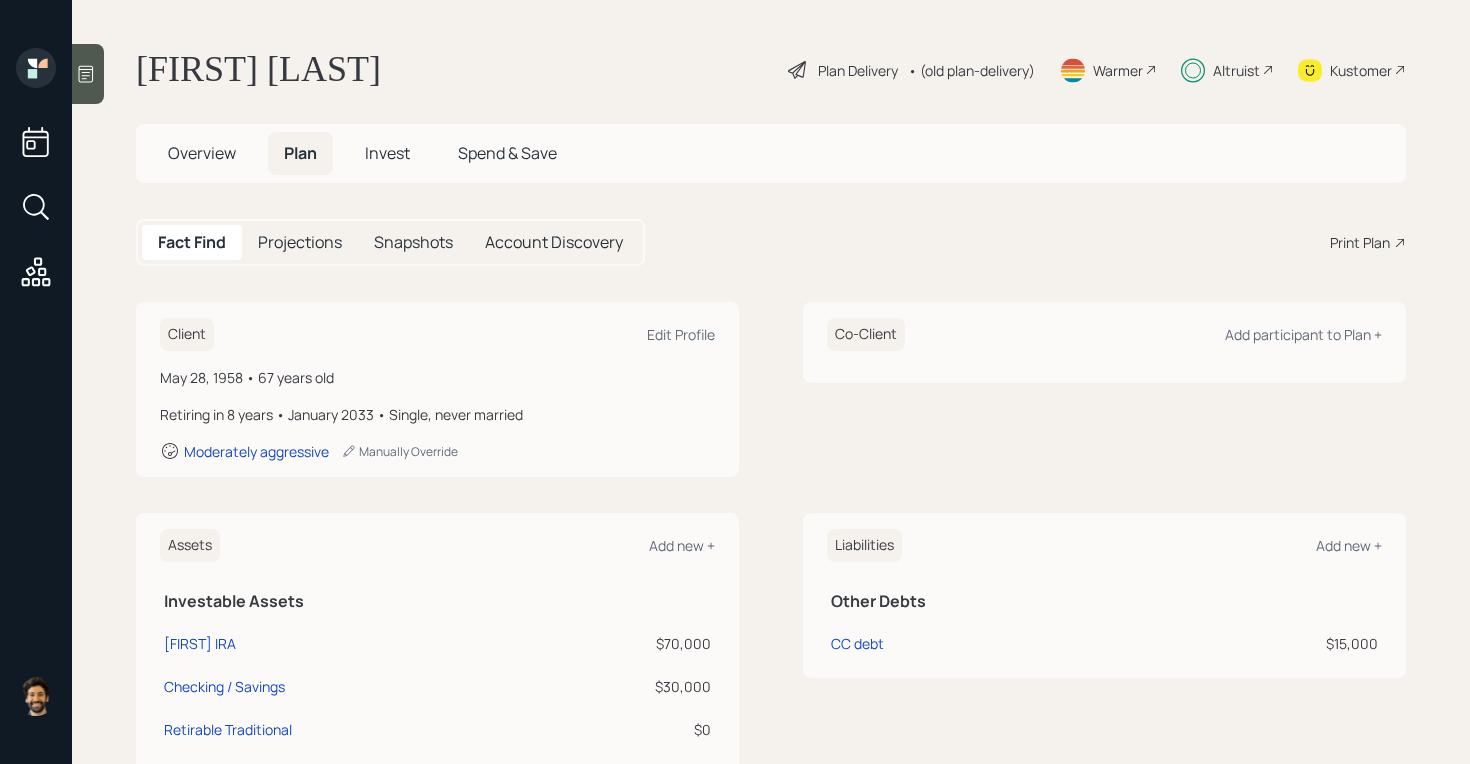 click on "• (old plan-delivery)" at bounding box center (971, 70) 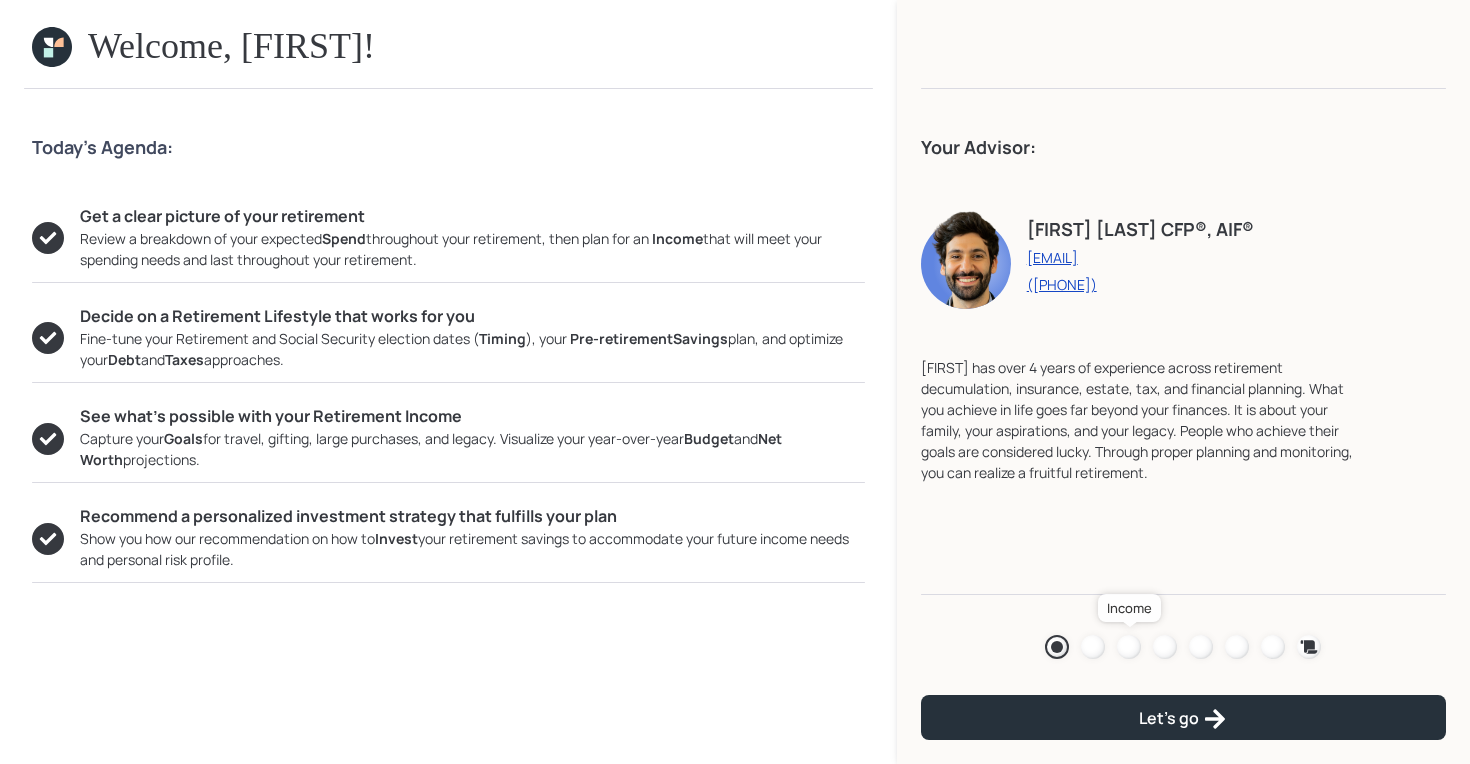 click at bounding box center (1129, 647) 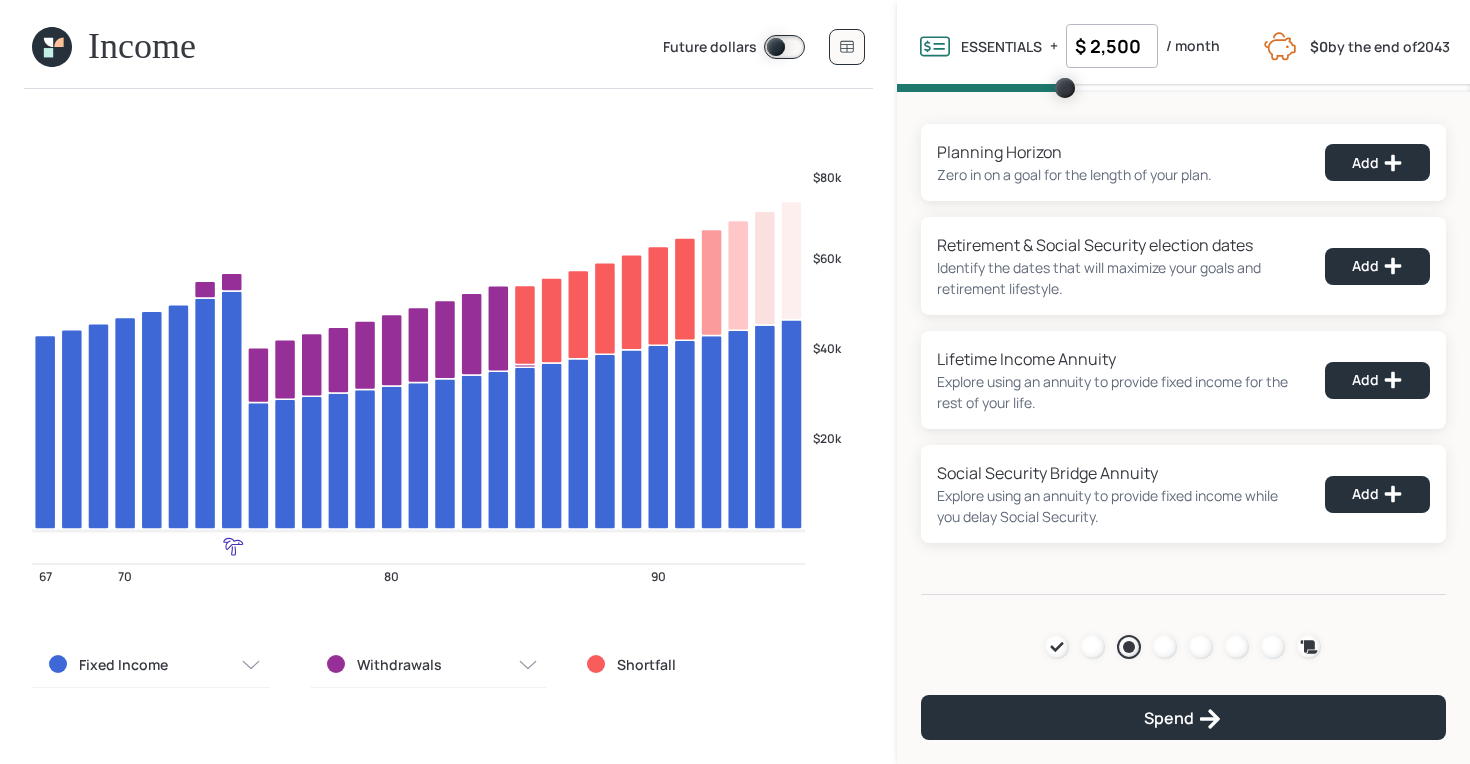click at bounding box center [52, 47] 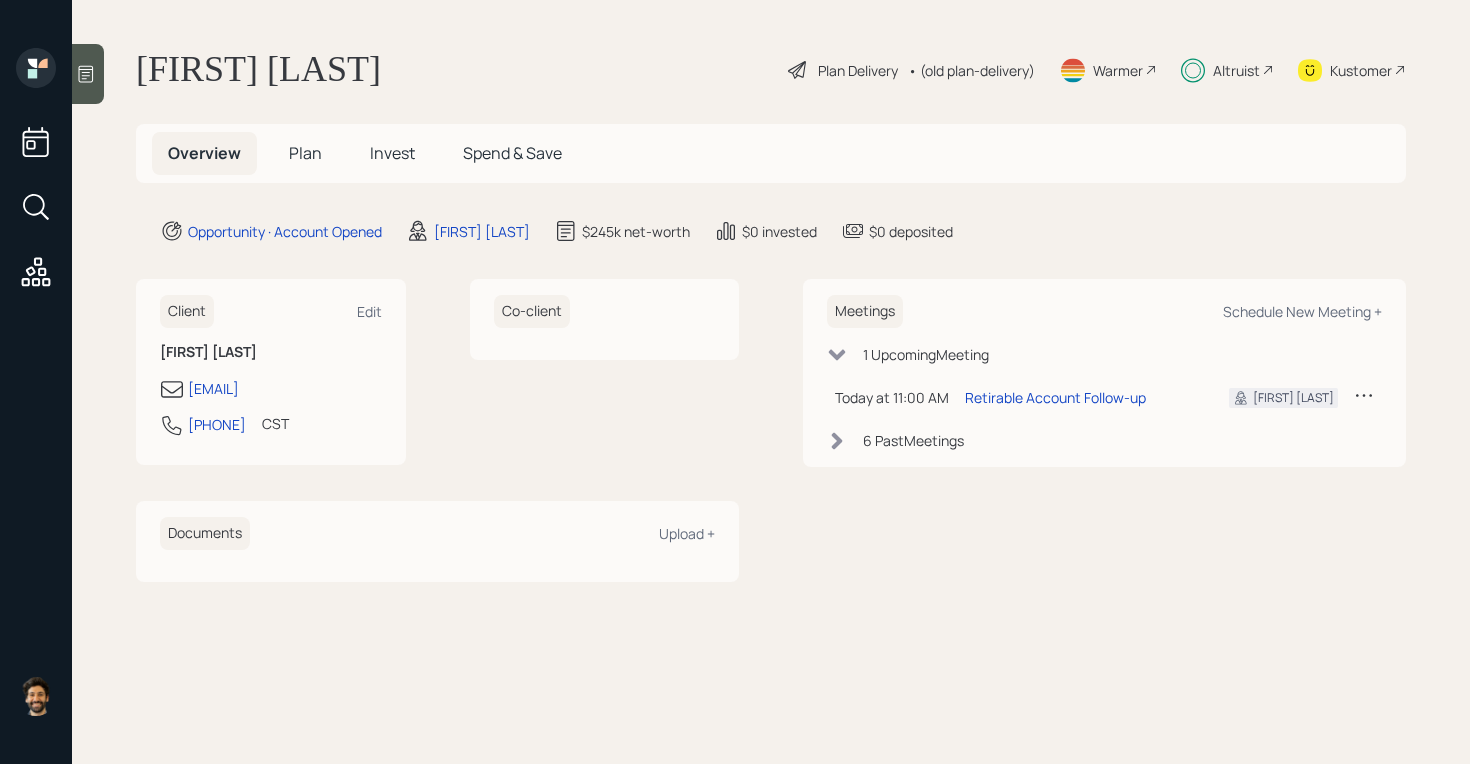 click on "Plan" at bounding box center [305, 153] 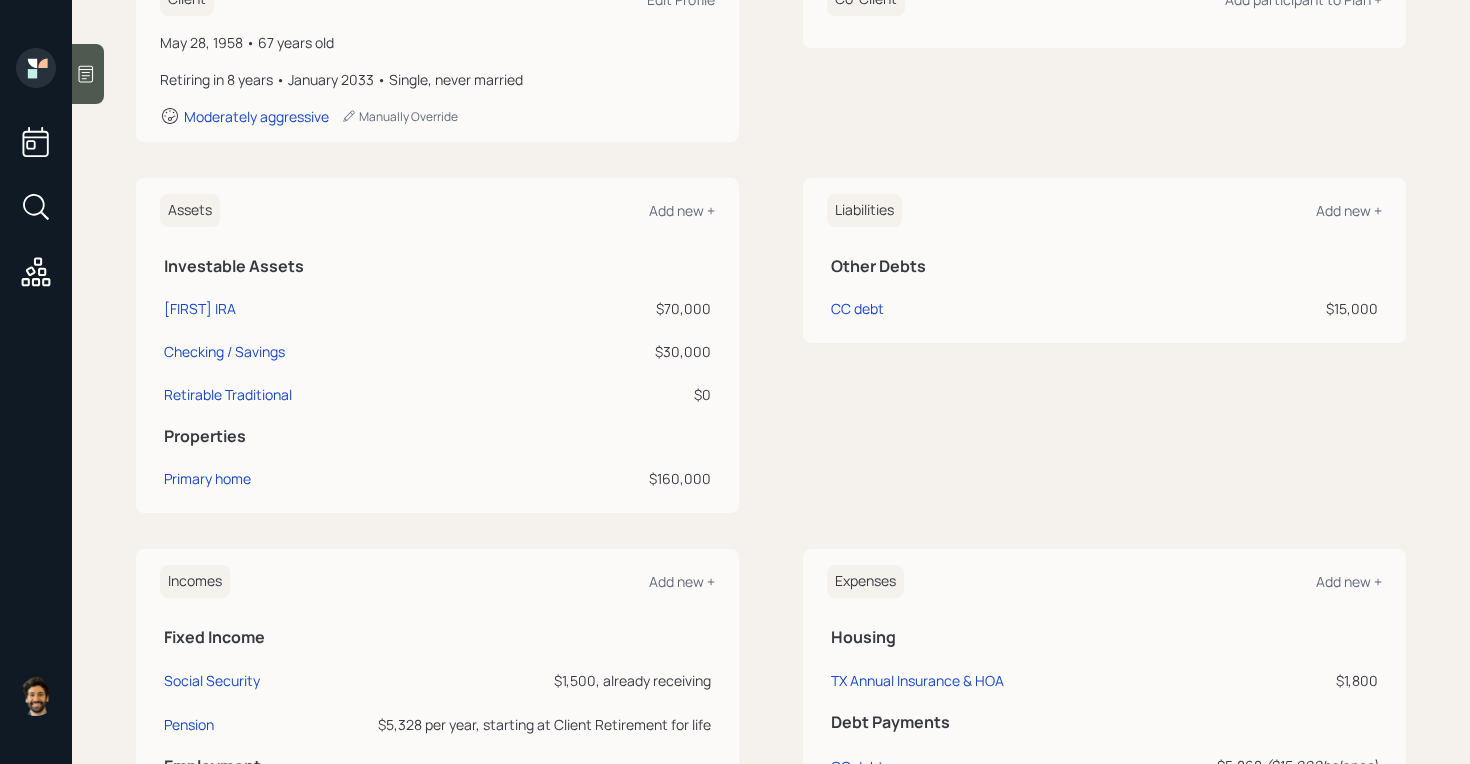 scroll, scrollTop: 341, scrollLeft: 0, axis: vertical 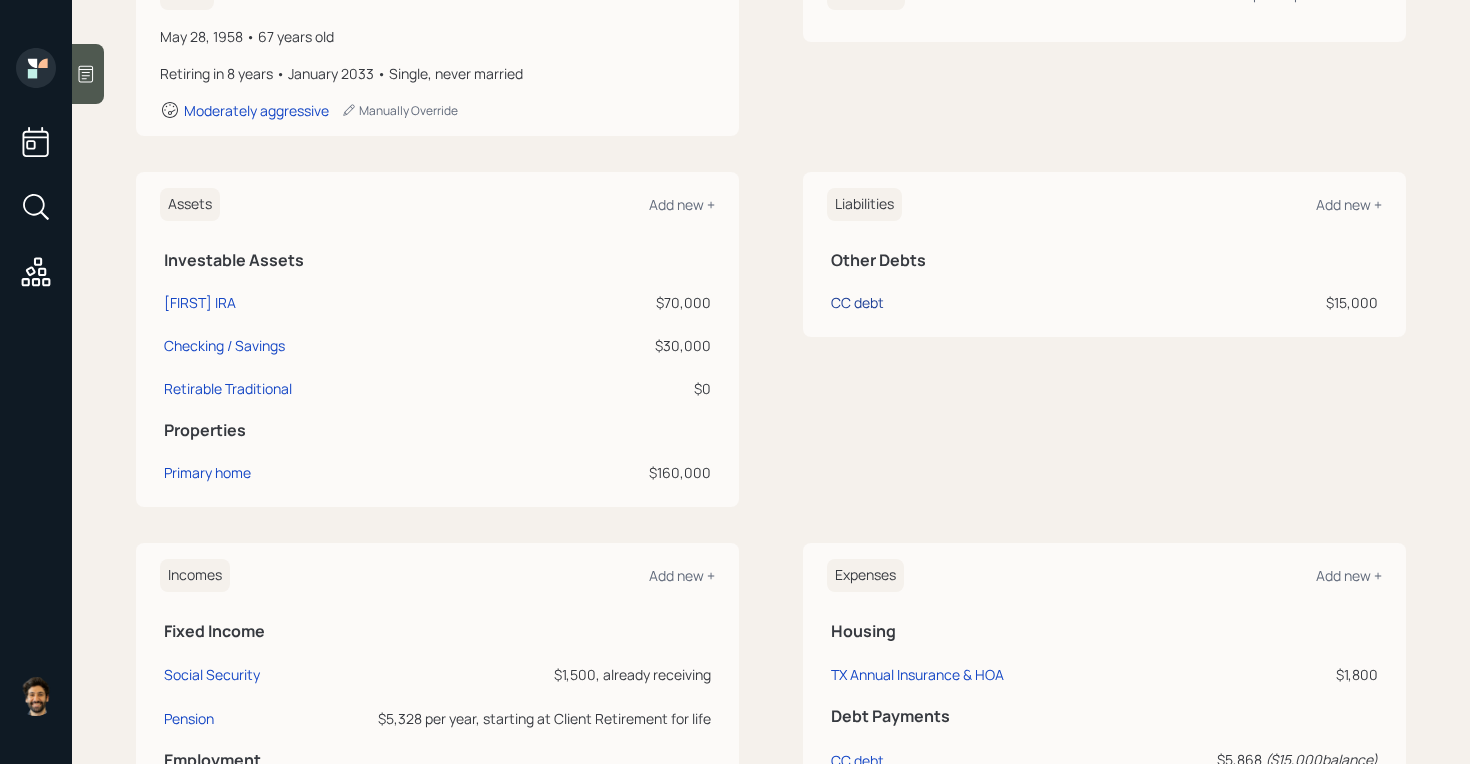 click on "CC debt" at bounding box center [200, 302] 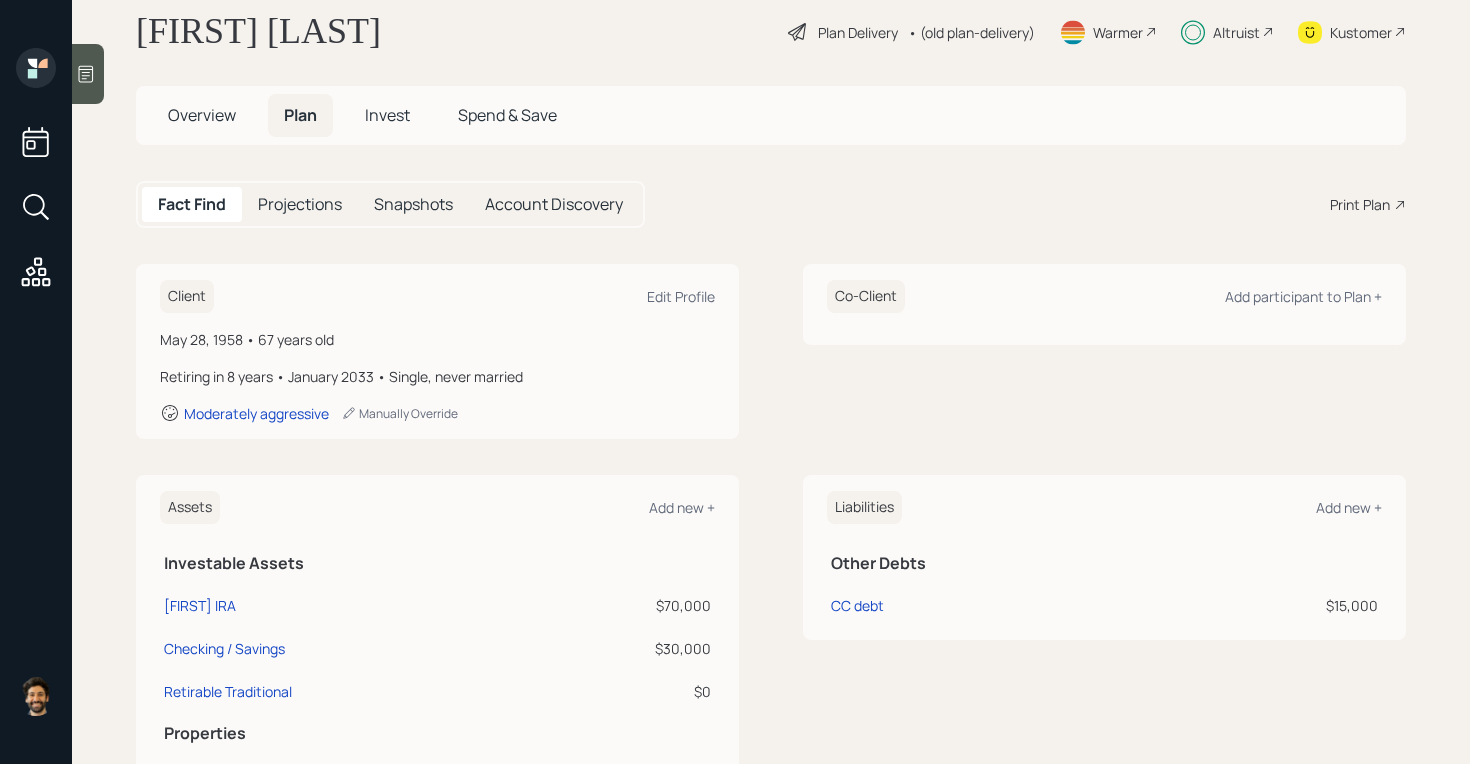 scroll, scrollTop: 118, scrollLeft: 0, axis: vertical 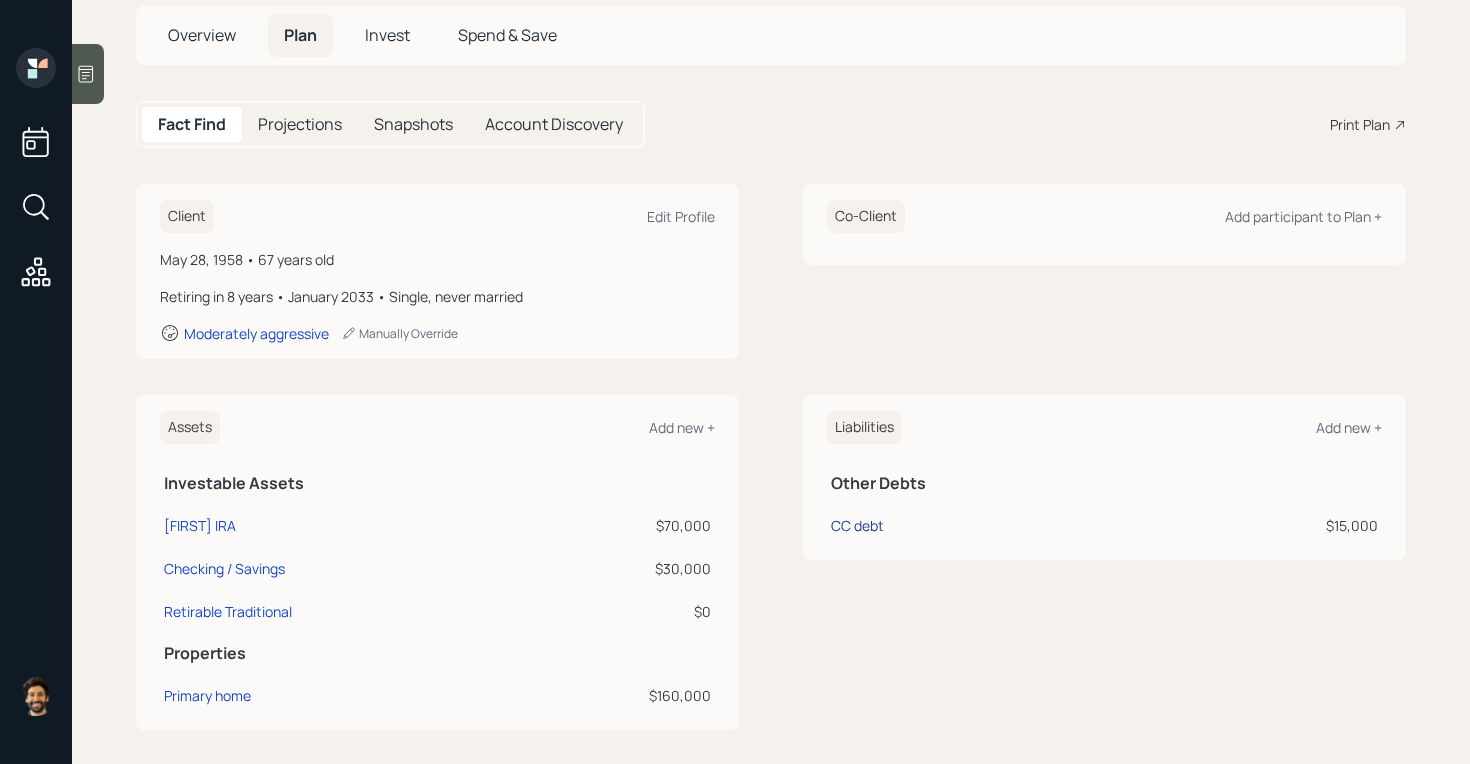 click on "CC debt" at bounding box center [200, 525] 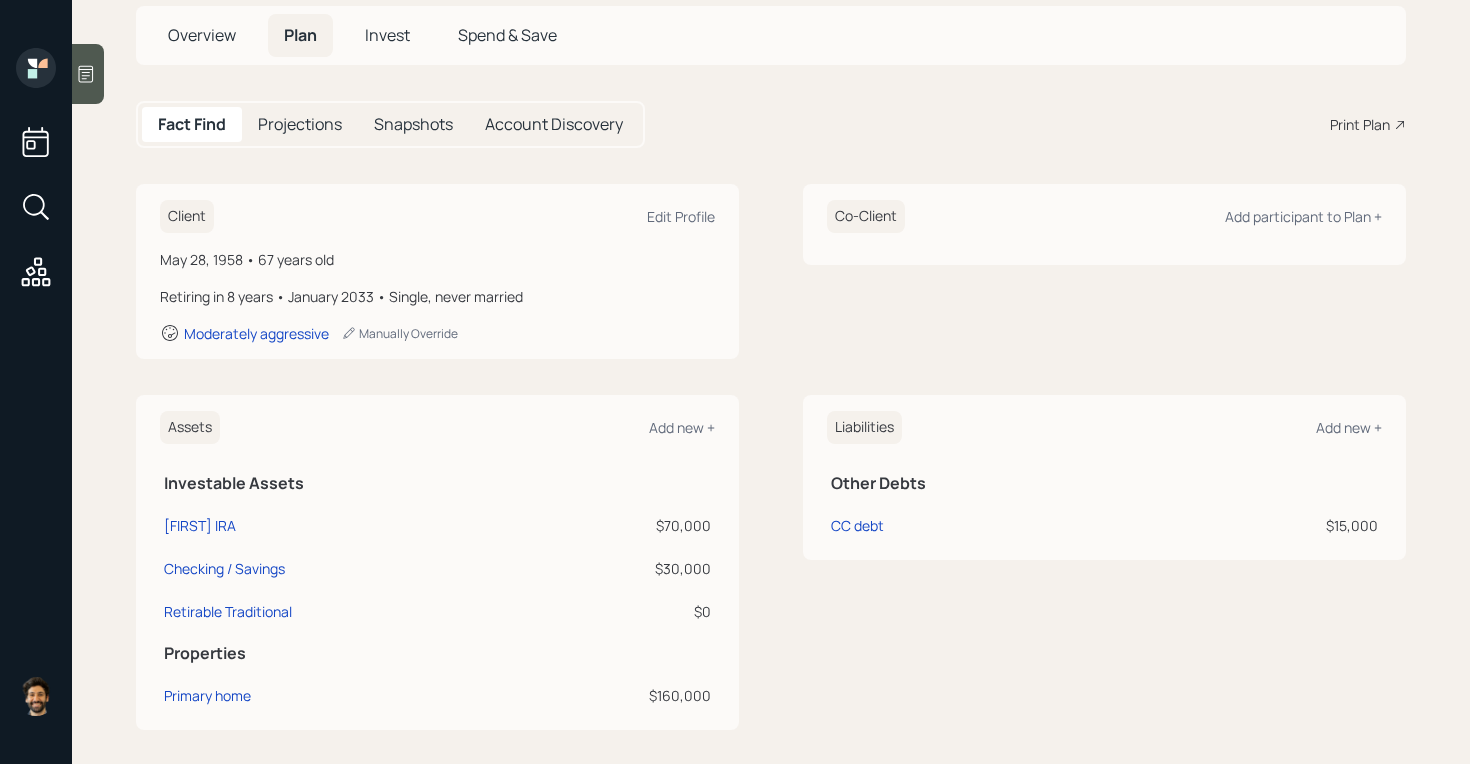 scroll, scrollTop: 0, scrollLeft: 0, axis: both 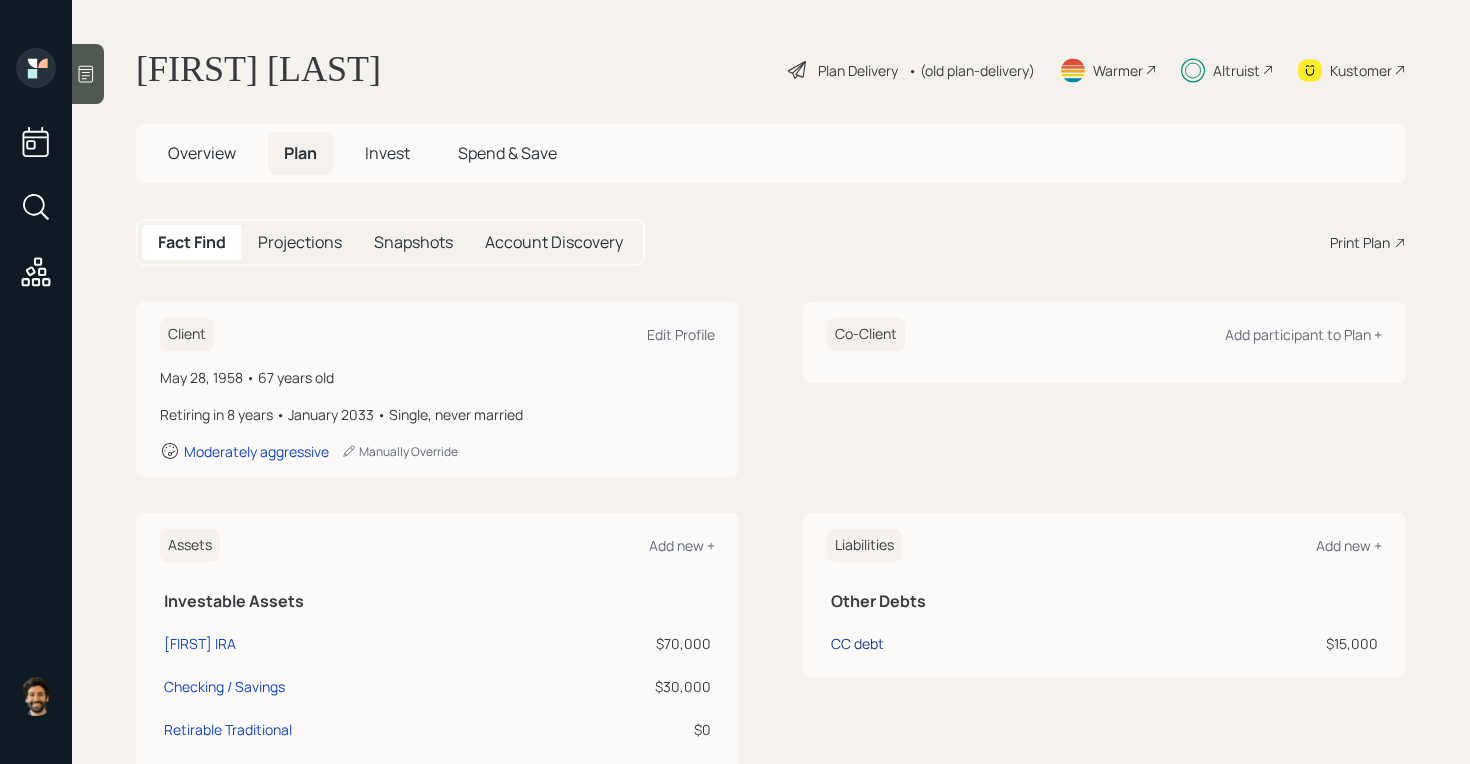 click on "CC debt" at bounding box center [200, 643] 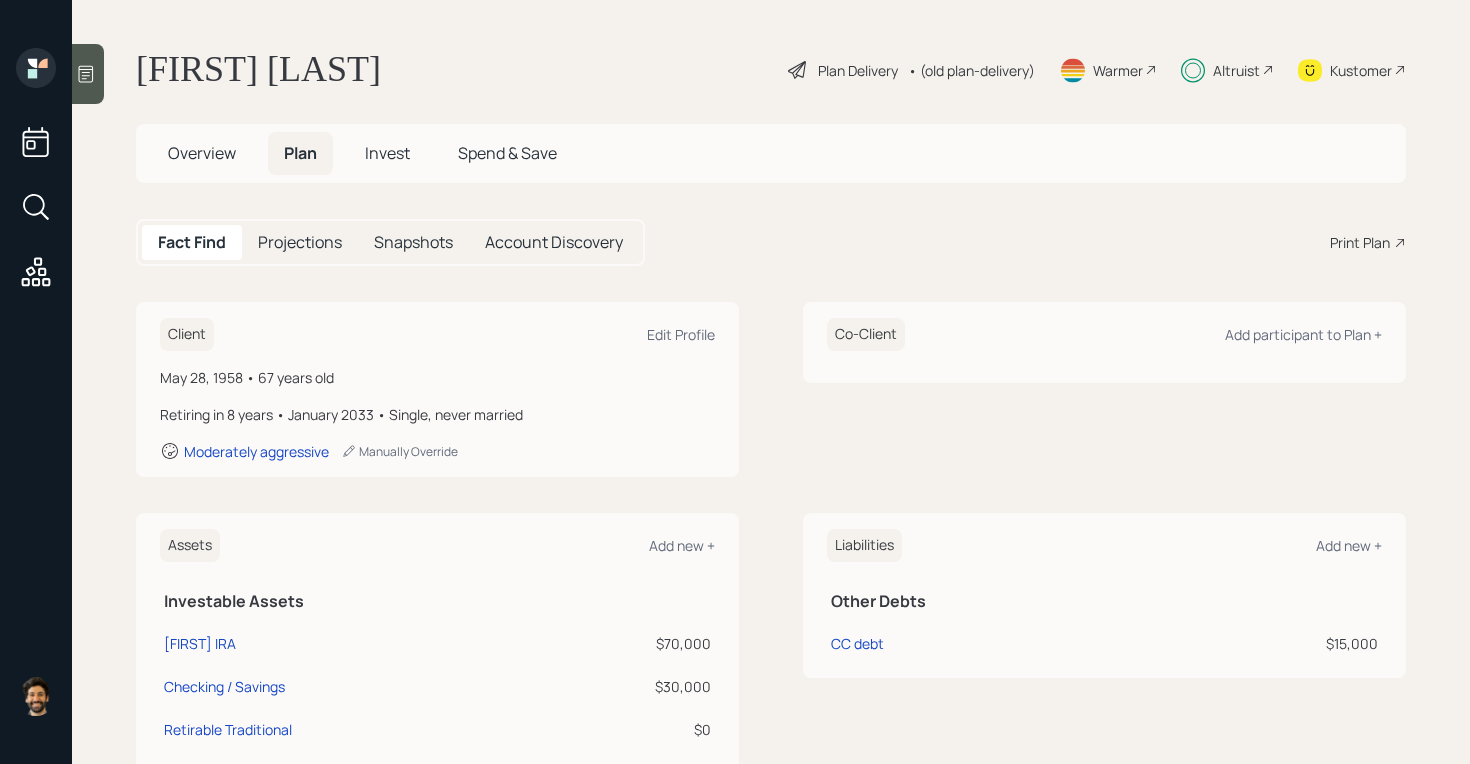 click on "Invest" at bounding box center [202, 153] 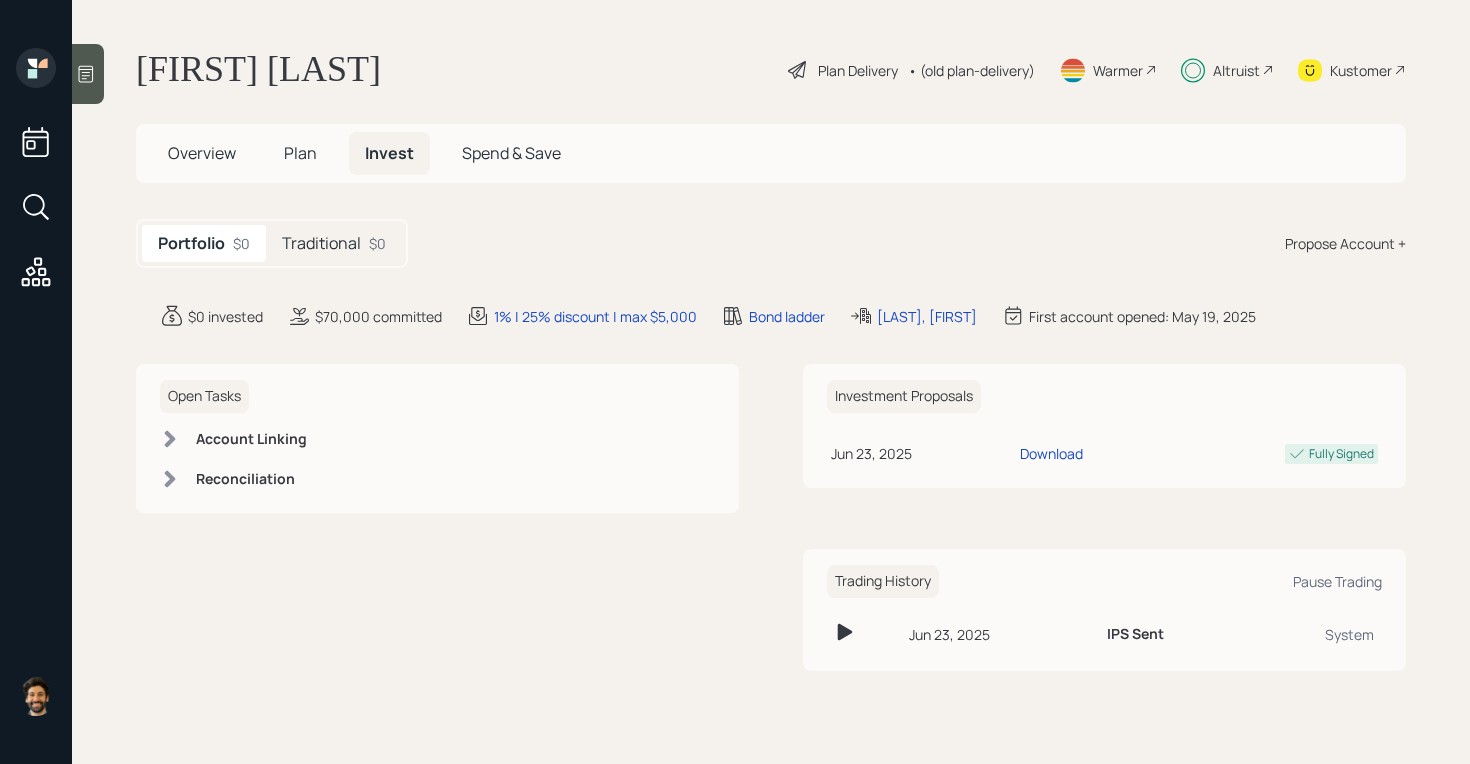 click on "Traditional" at bounding box center [321, 243] 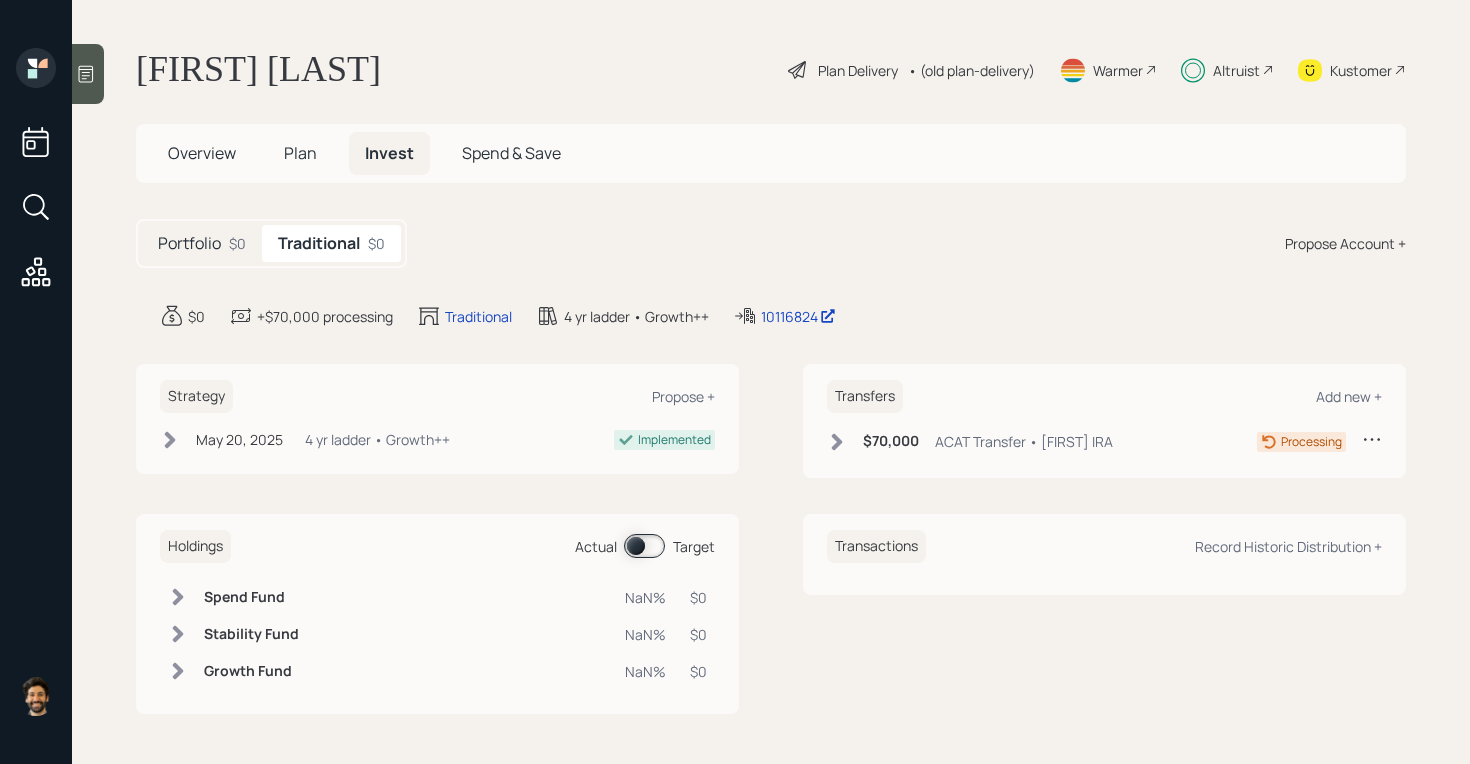 click at bounding box center (644, 546) 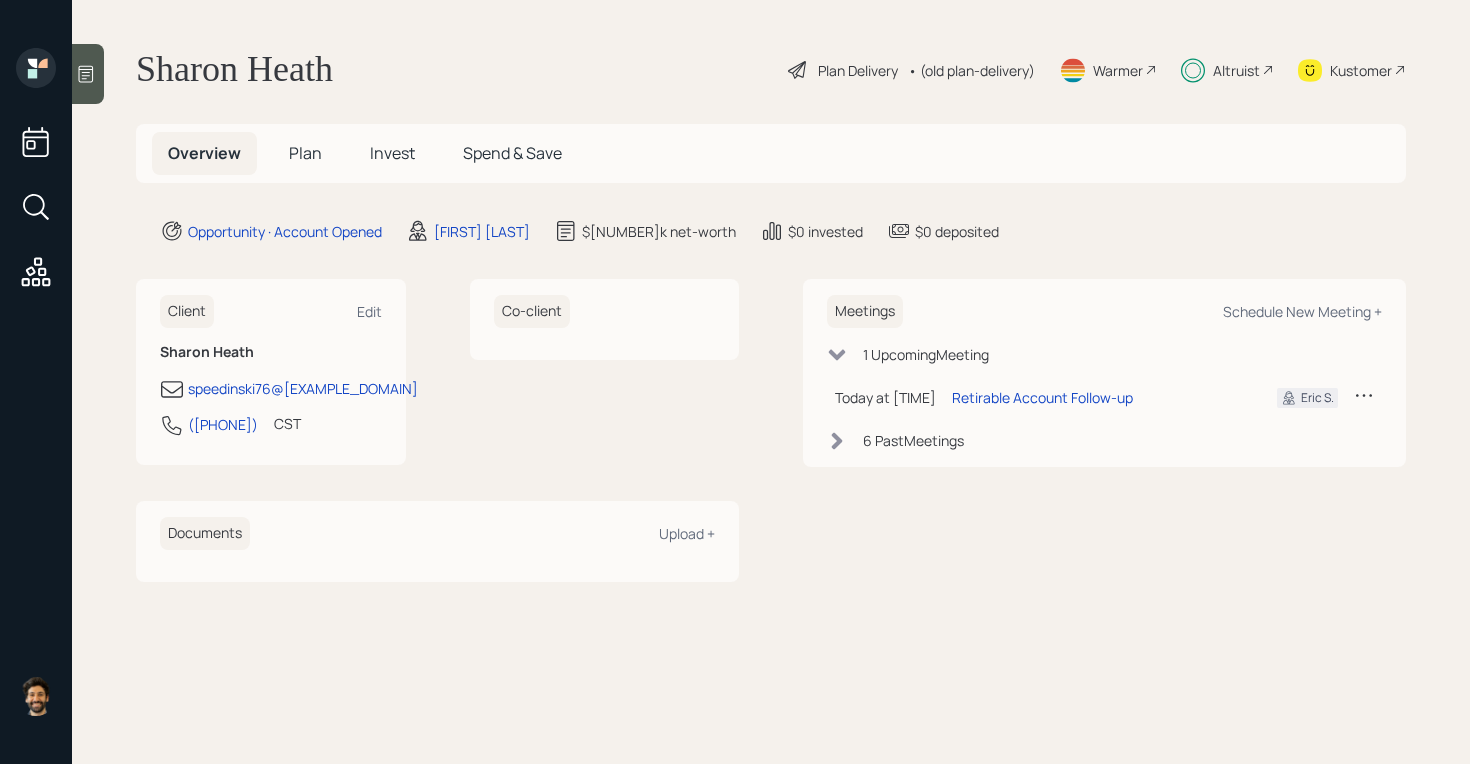 scroll, scrollTop: 0, scrollLeft: 0, axis: both 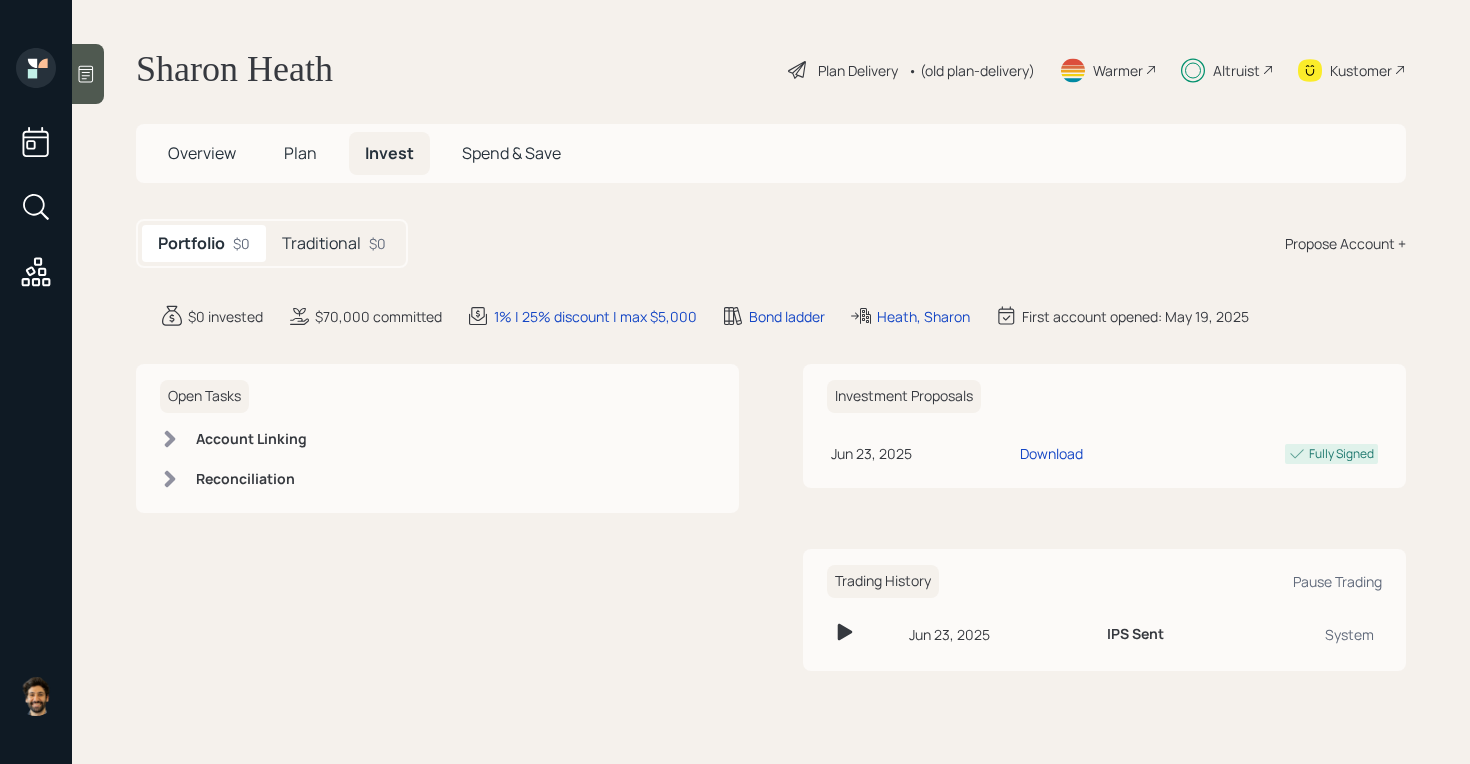 click on "Traditional" at bounding box center (321, 243) 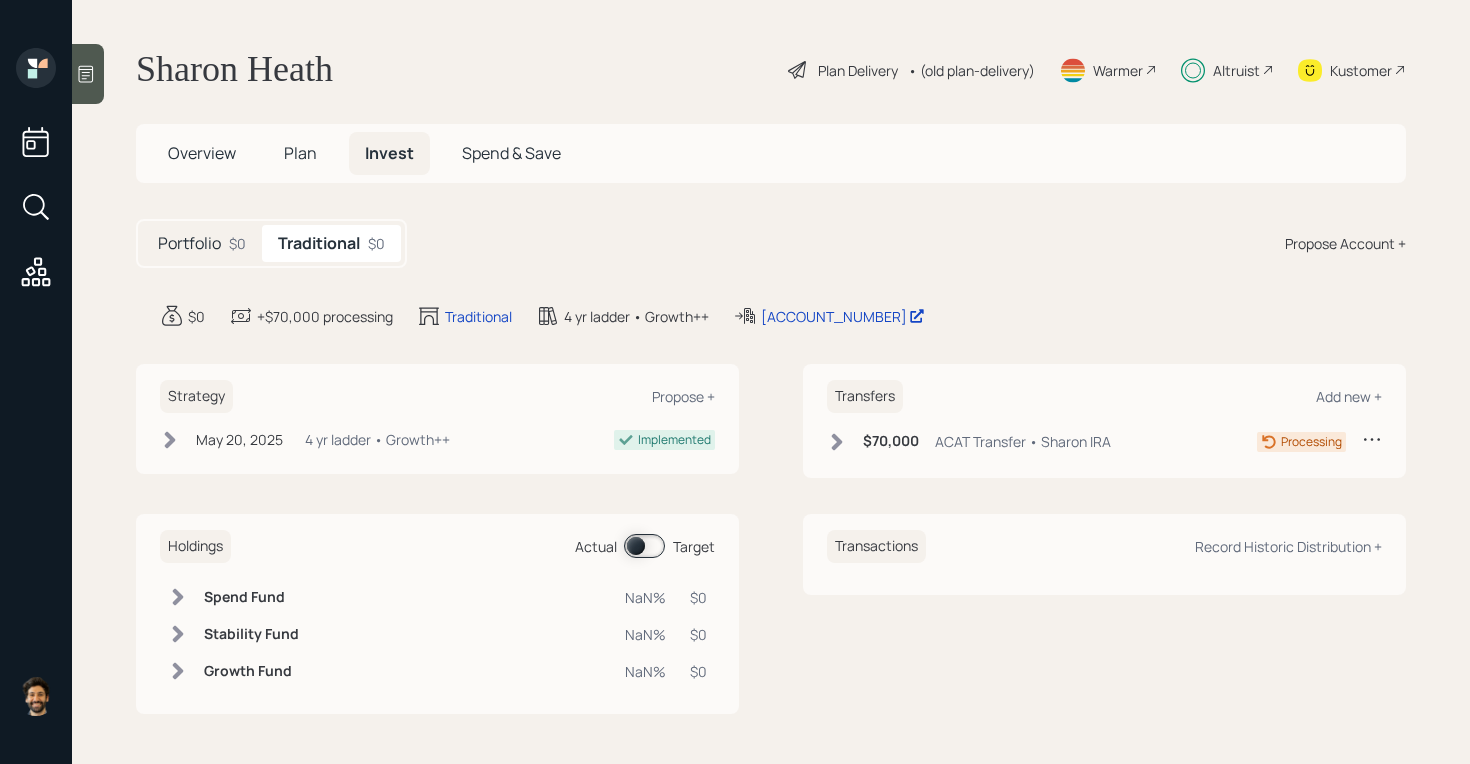 click on "Actual Target" at bounding box center [645, 546] 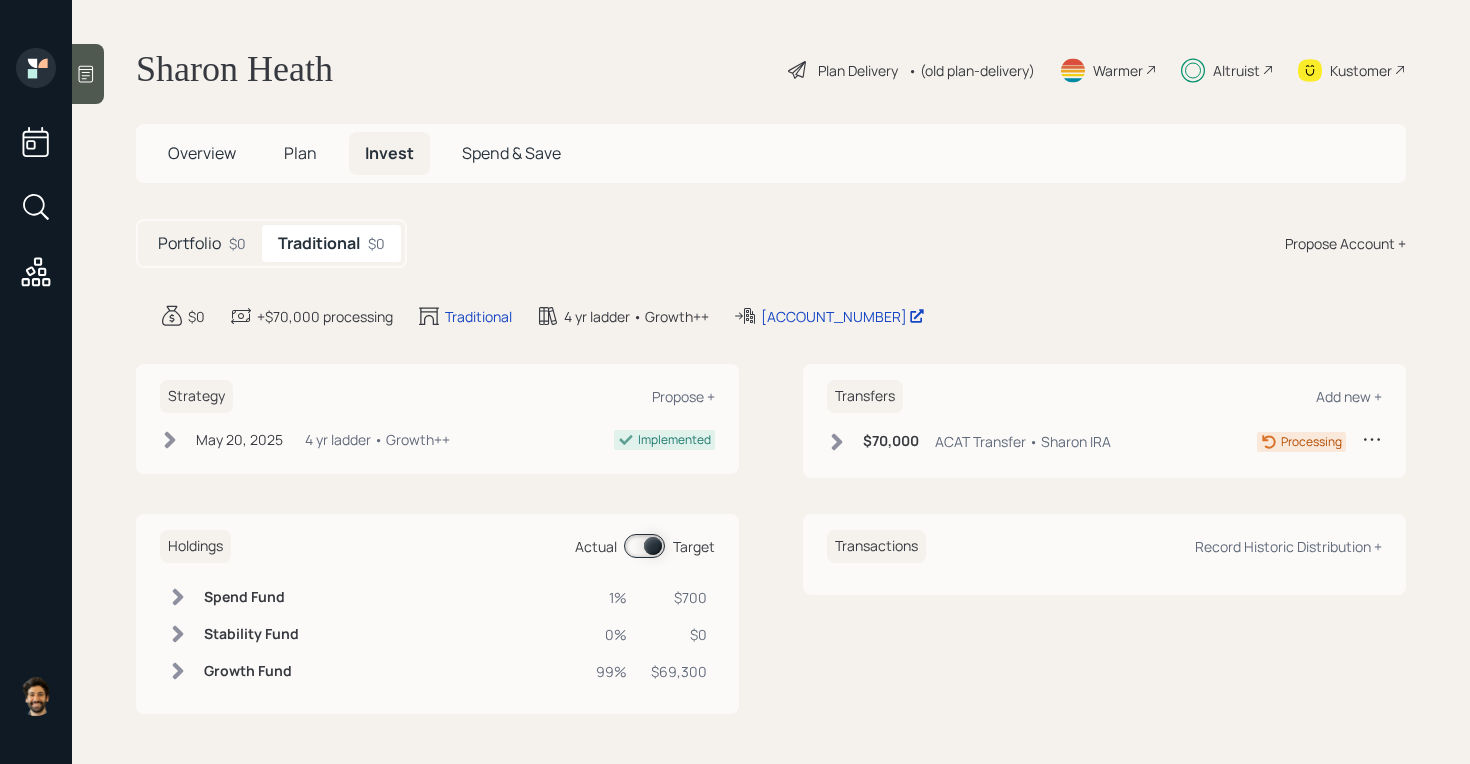 click at bounding box center [178, 597] 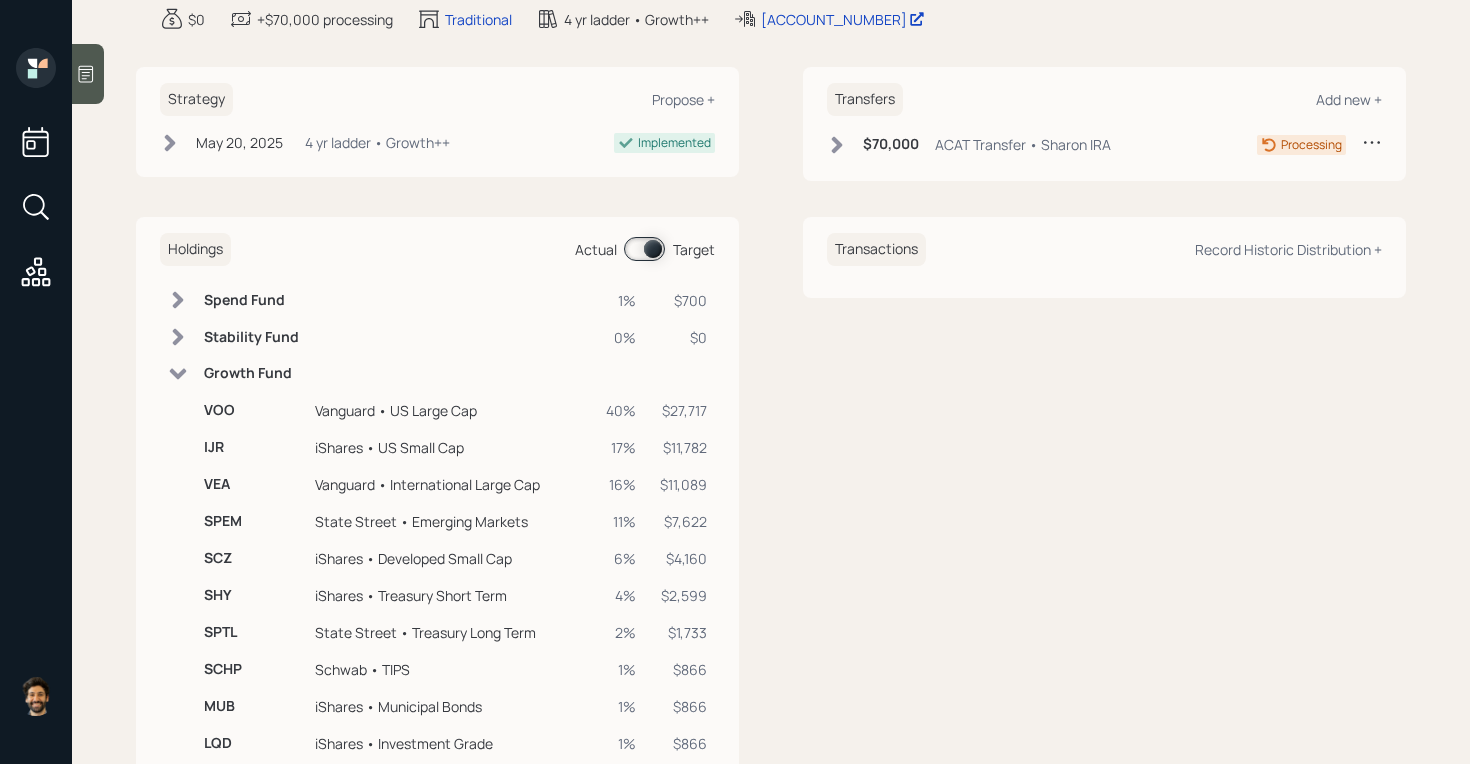 scroll, scrollTop: 0, scrollLeft: 0, axis: both 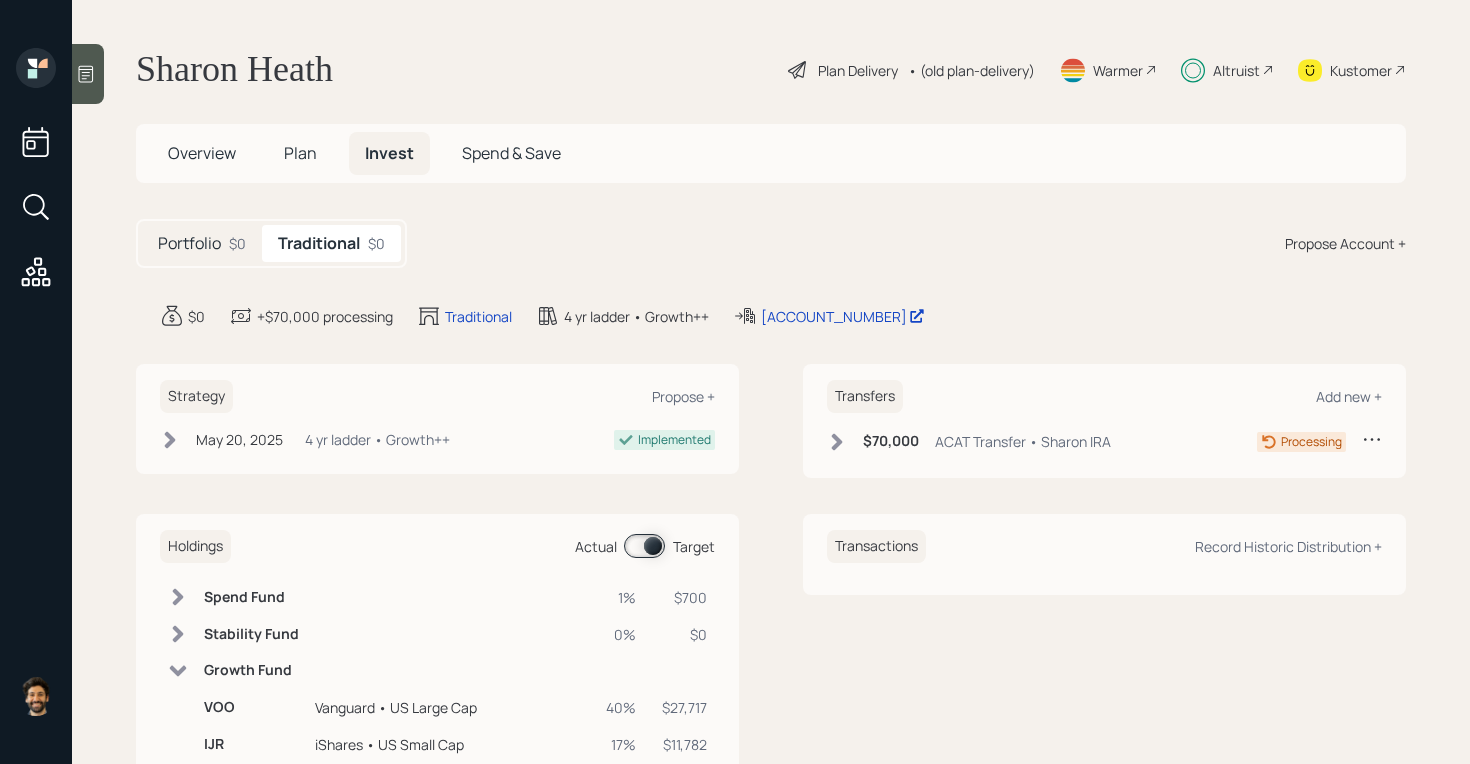 click on "• (old plan-delivery)" at bounding box center (971, 70) 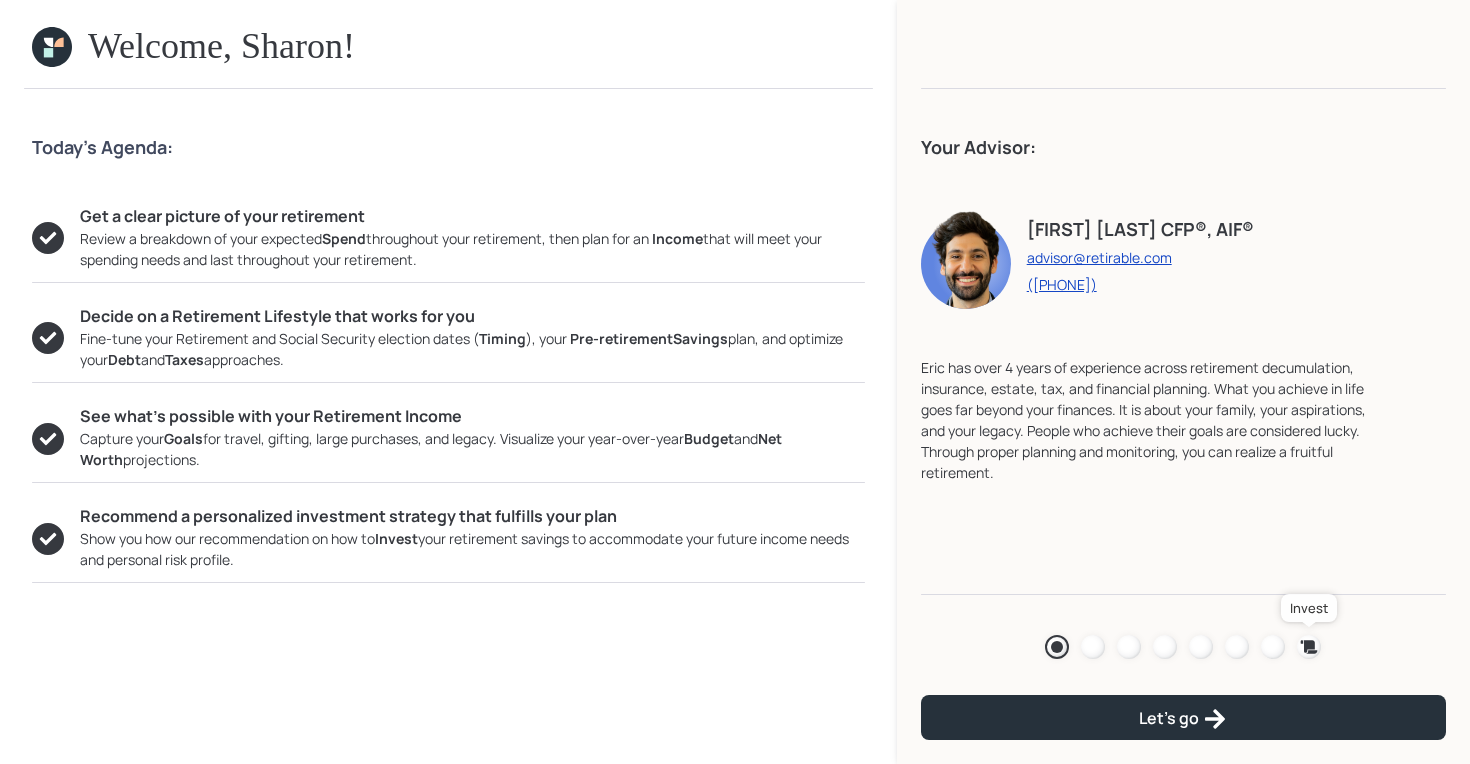 click at bounding box center [1309, 647] 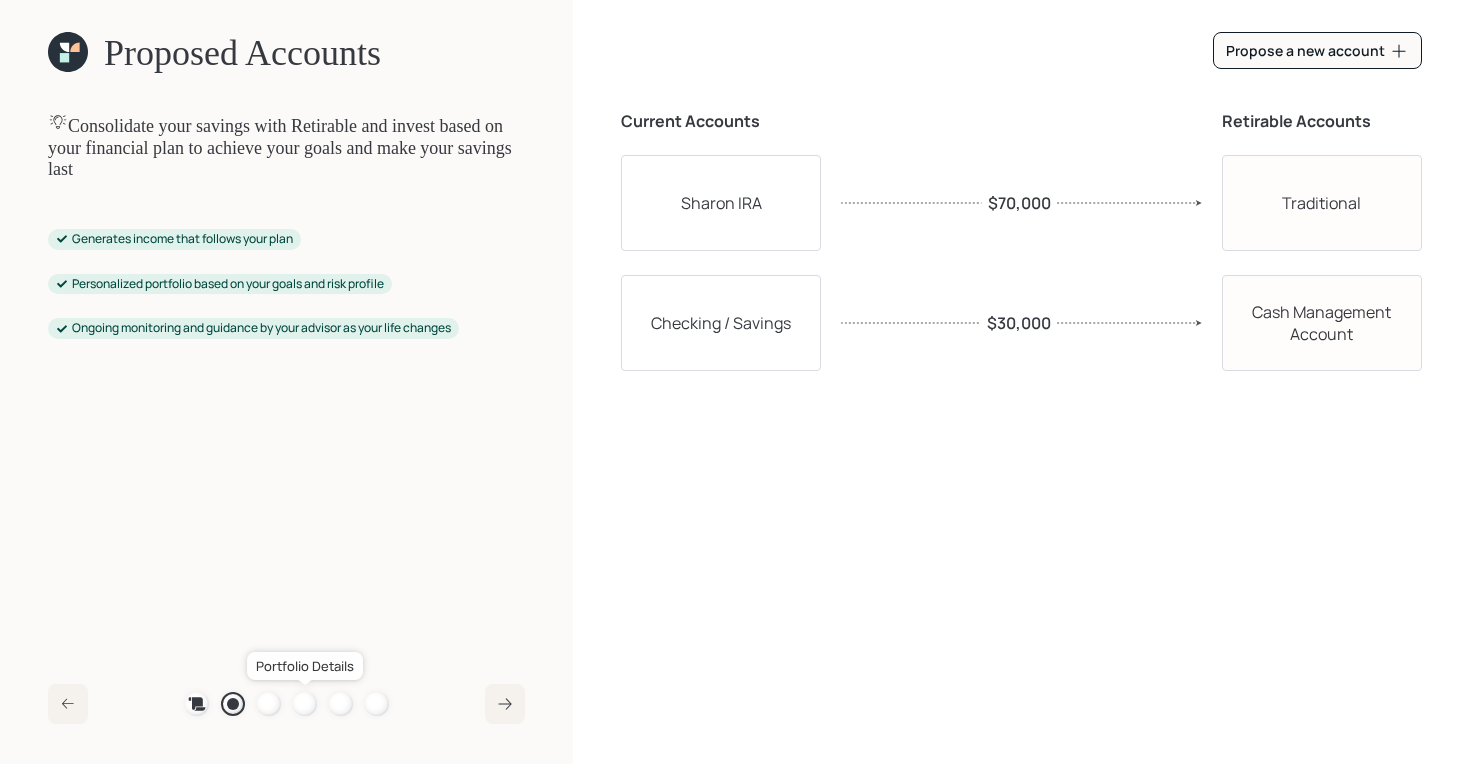 click at bounding box center (305, 704) 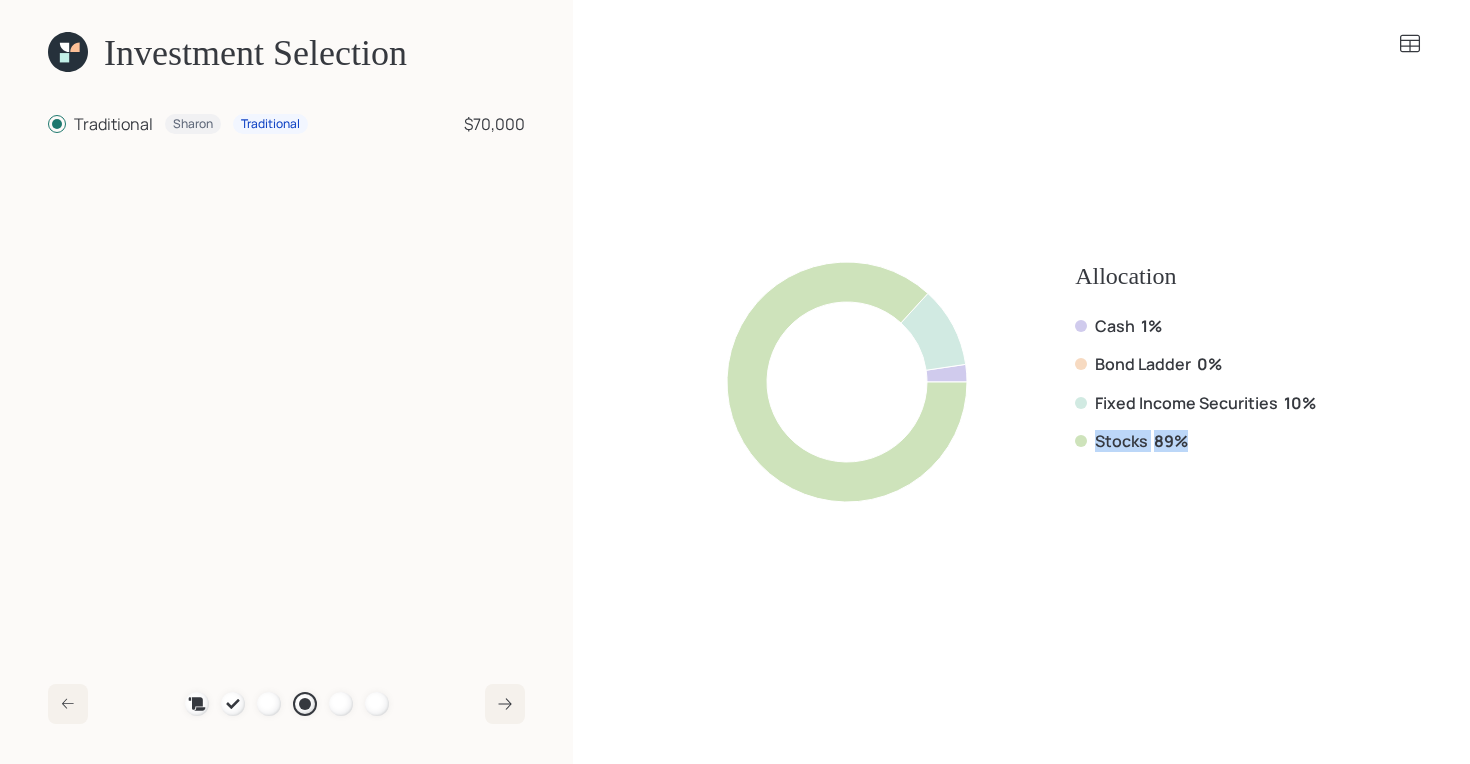 drag, startPoint x: 1200, startPoint y: 436, endPoint x: 1071, endPoint y: 437, distance: 129.00388 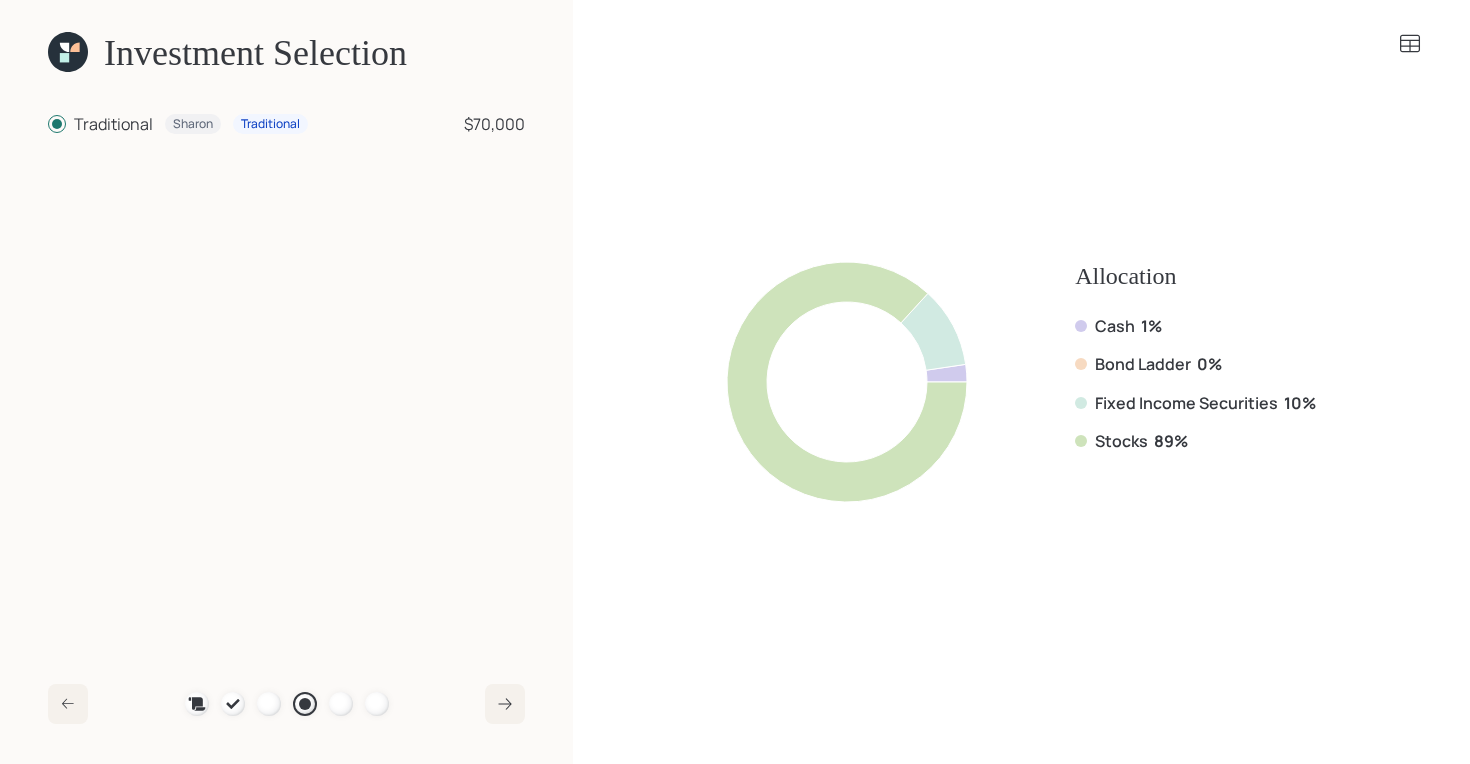 click on "Fixed Income Securities" at bounding box center (1115, 326) 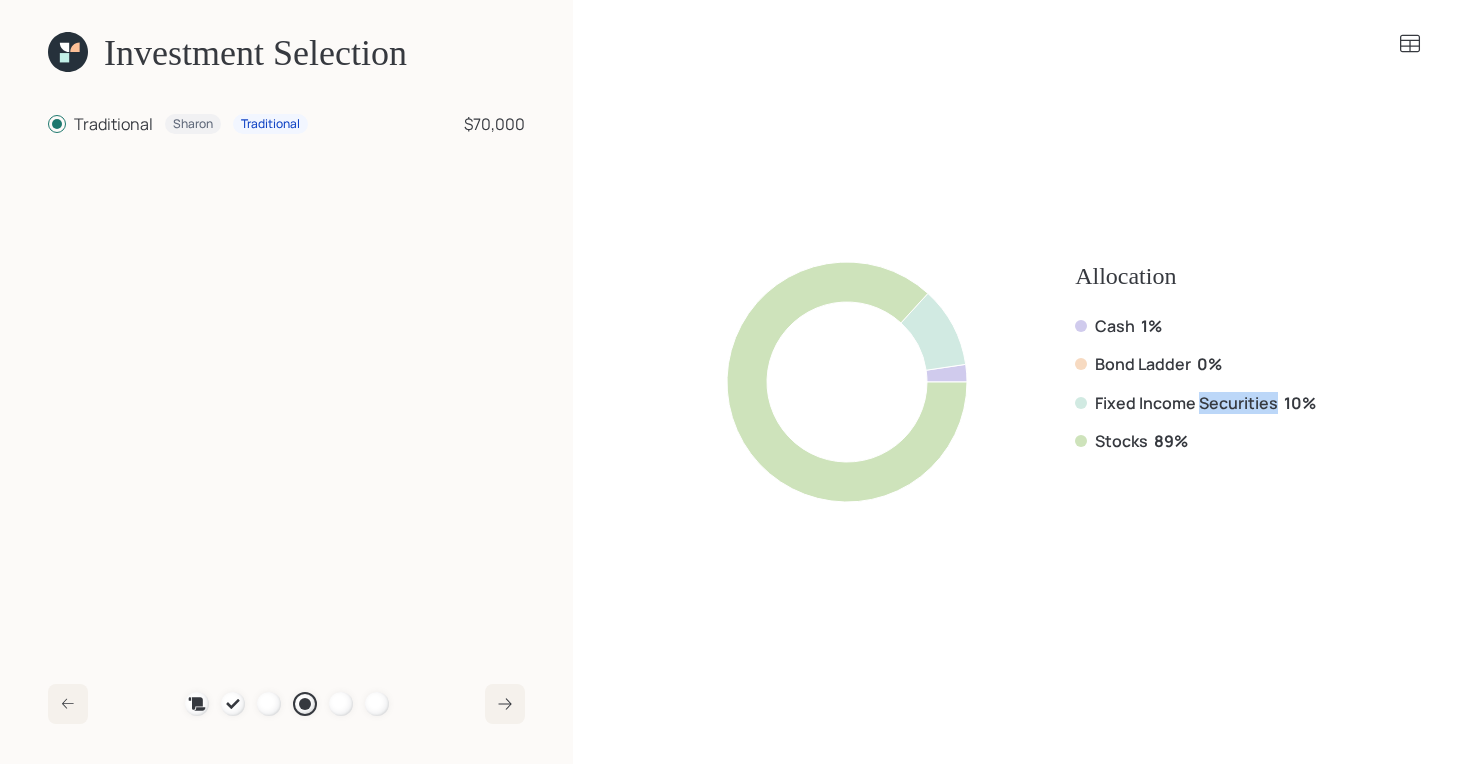 click on "Fixed Income Securities" at bounding box center [1115, 326] 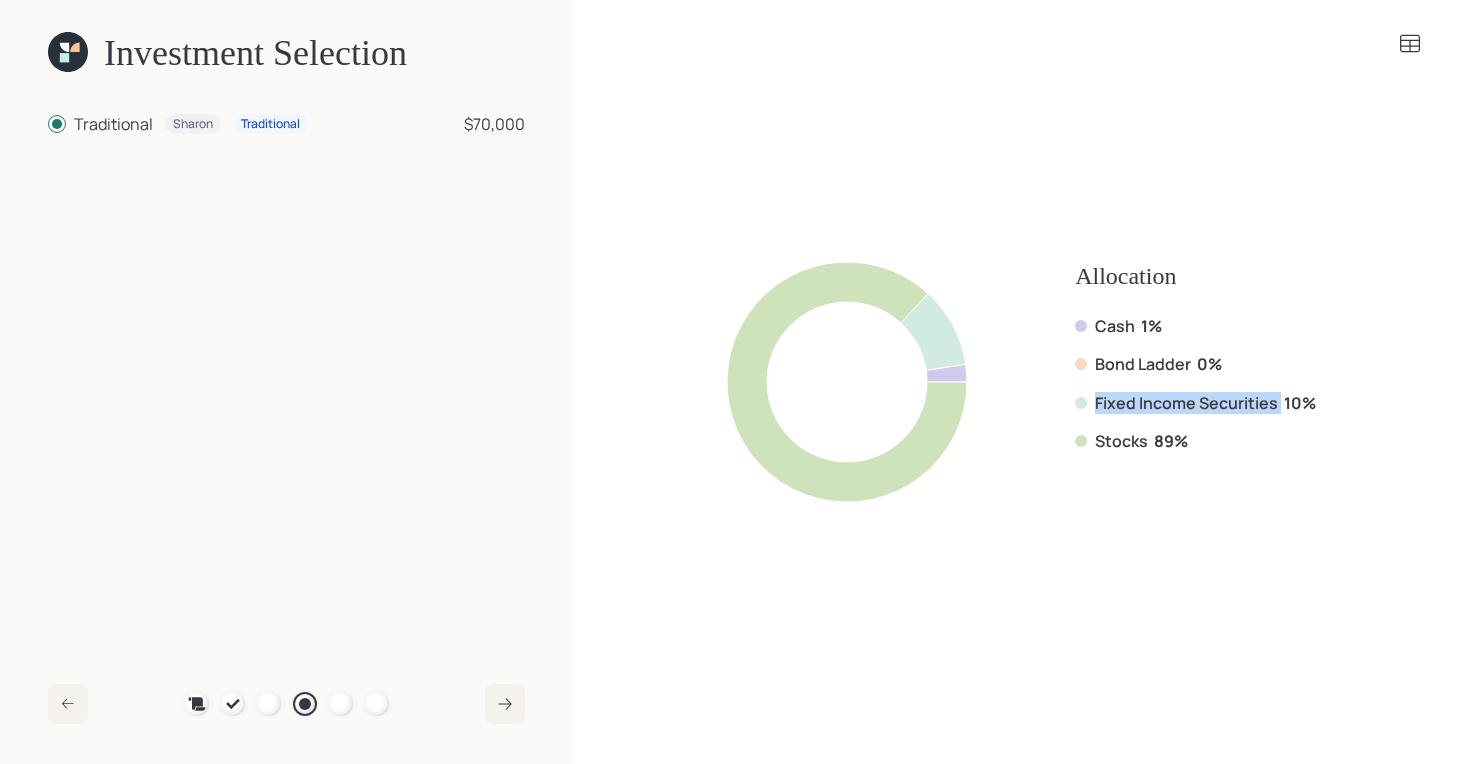 click on "Fixed Income Securities" at bounding box center [1115, 326] 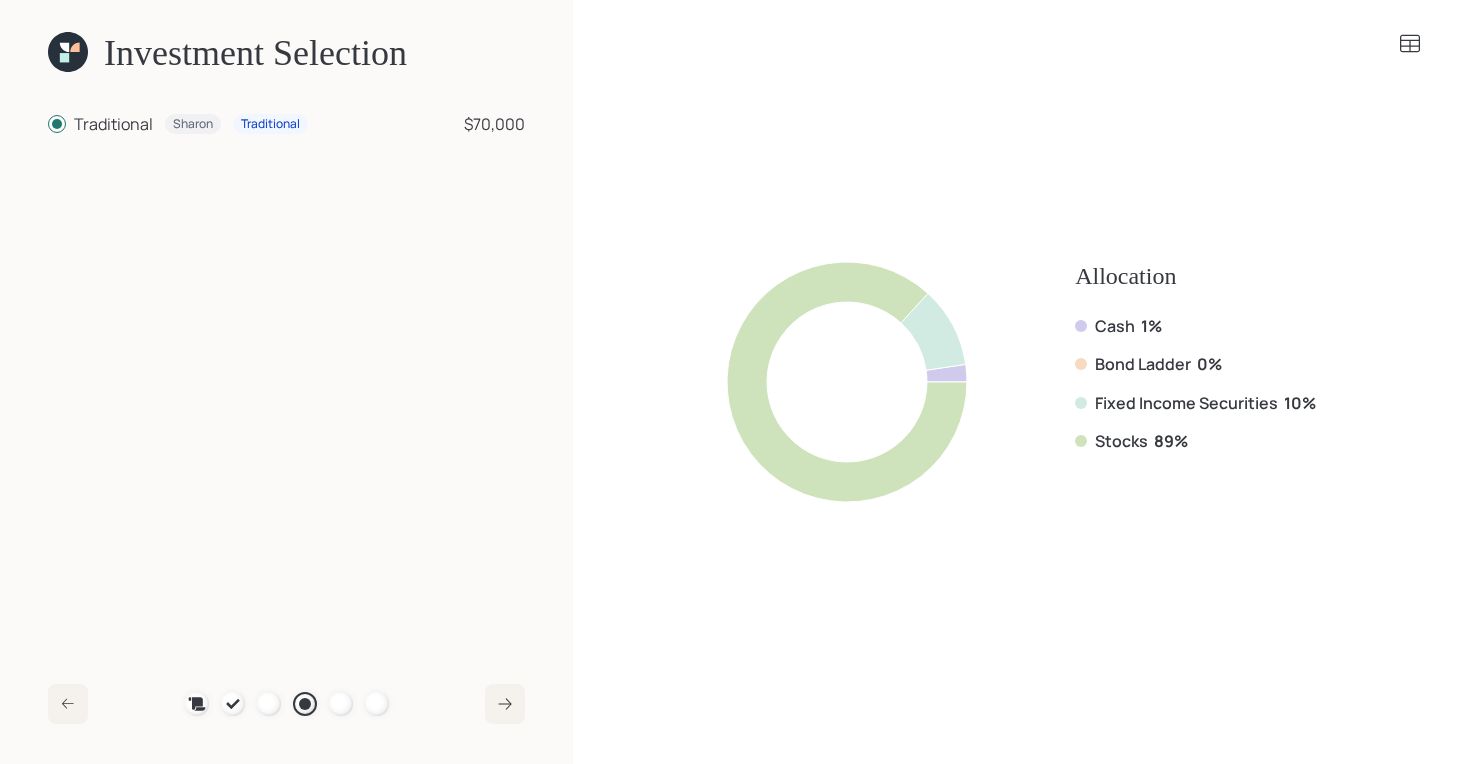 click at bounding box center (1410, 44) 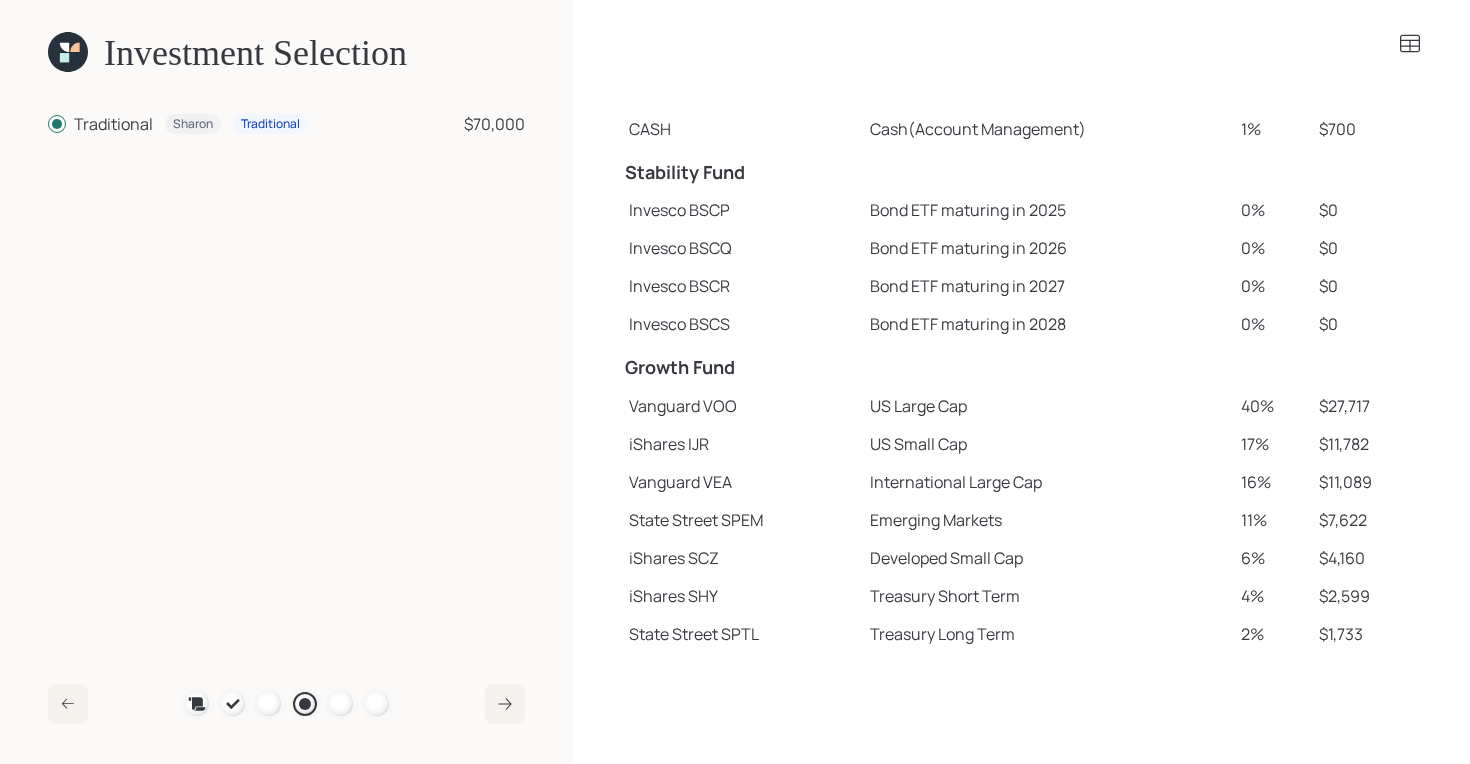 scroll, scrollTop: 58, scrollLeft: 0, axis: vertical 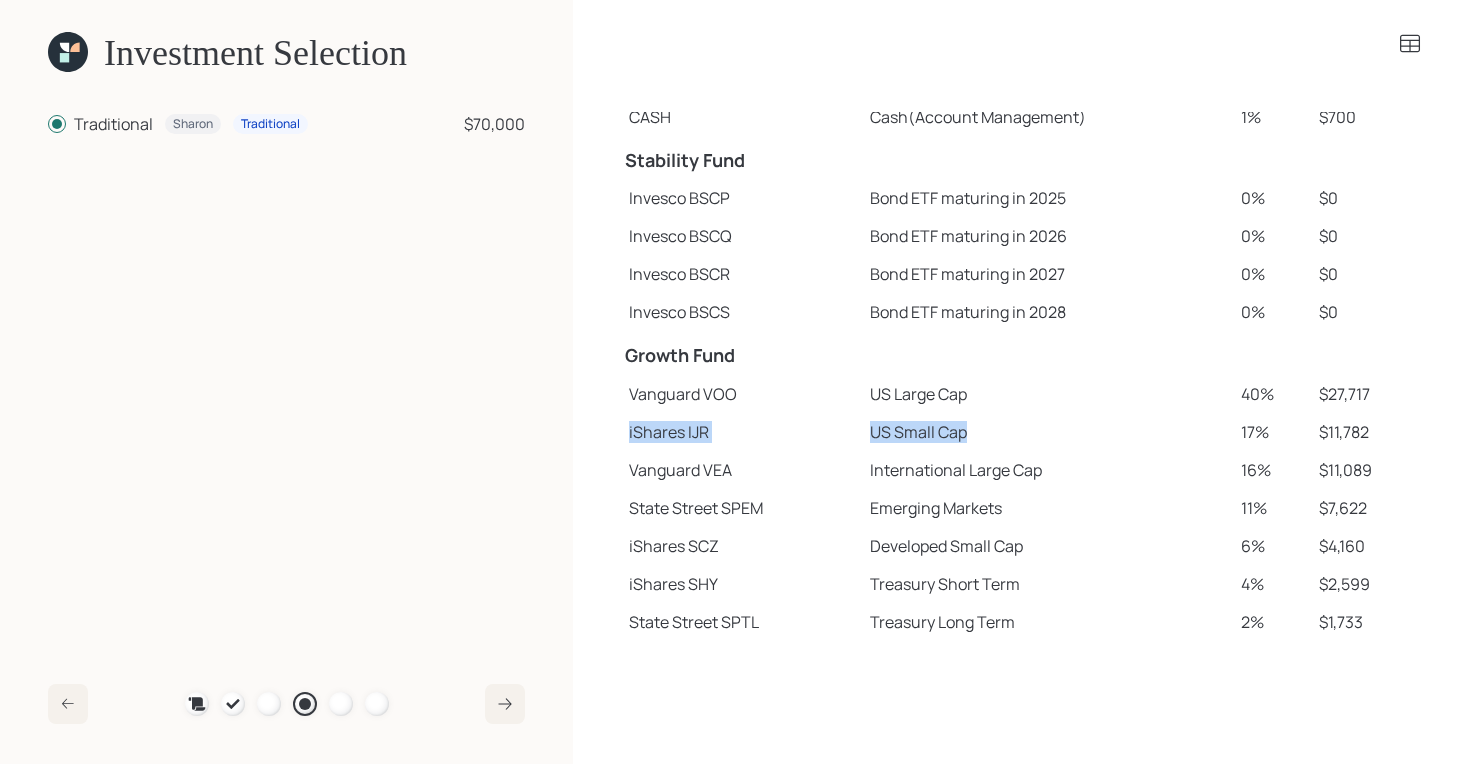 drag, startPoint x: 629, startPoint y: 439, endPoint x: 933, endPoint y: 444, distance: 304.0411 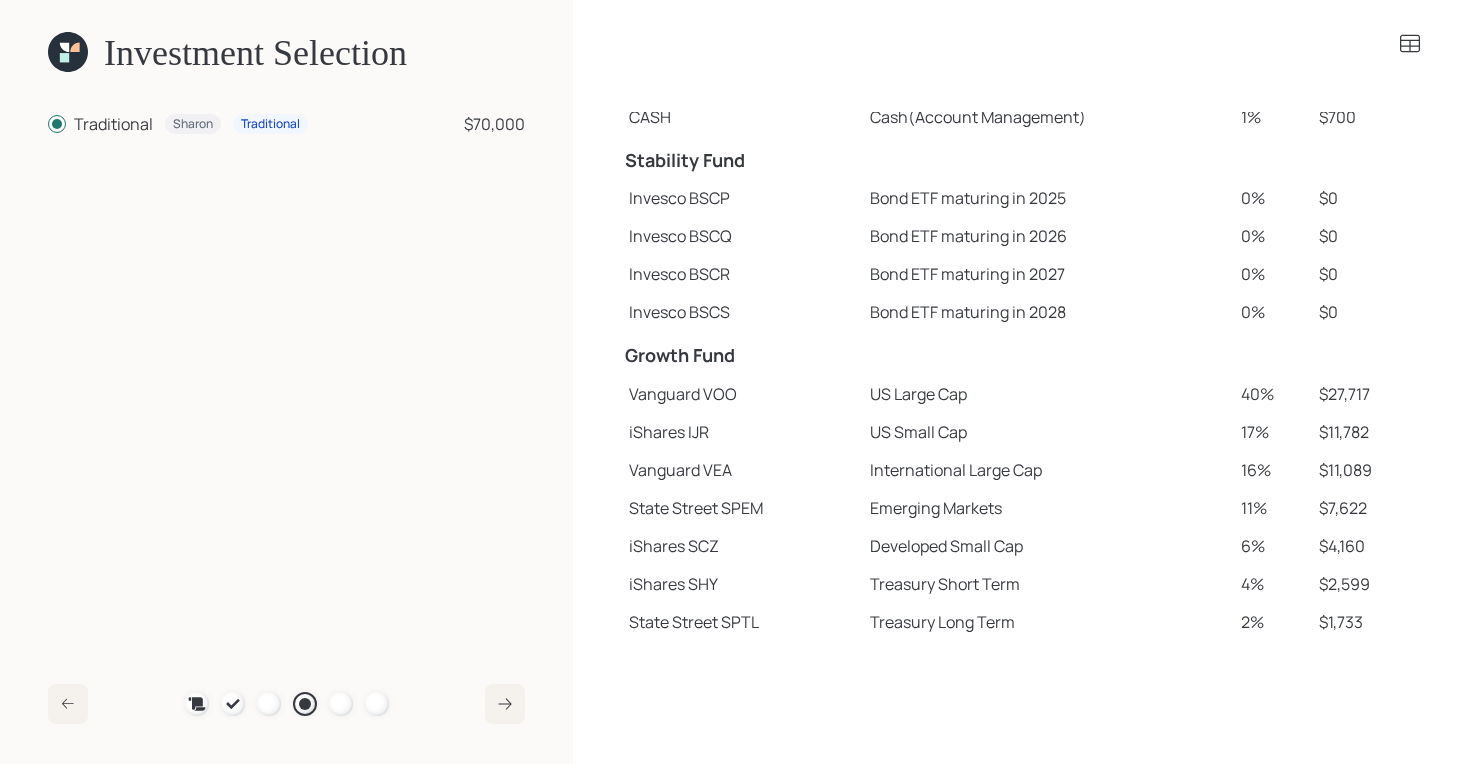 click on "US Small Cap" at bounding box center [1048, 117] 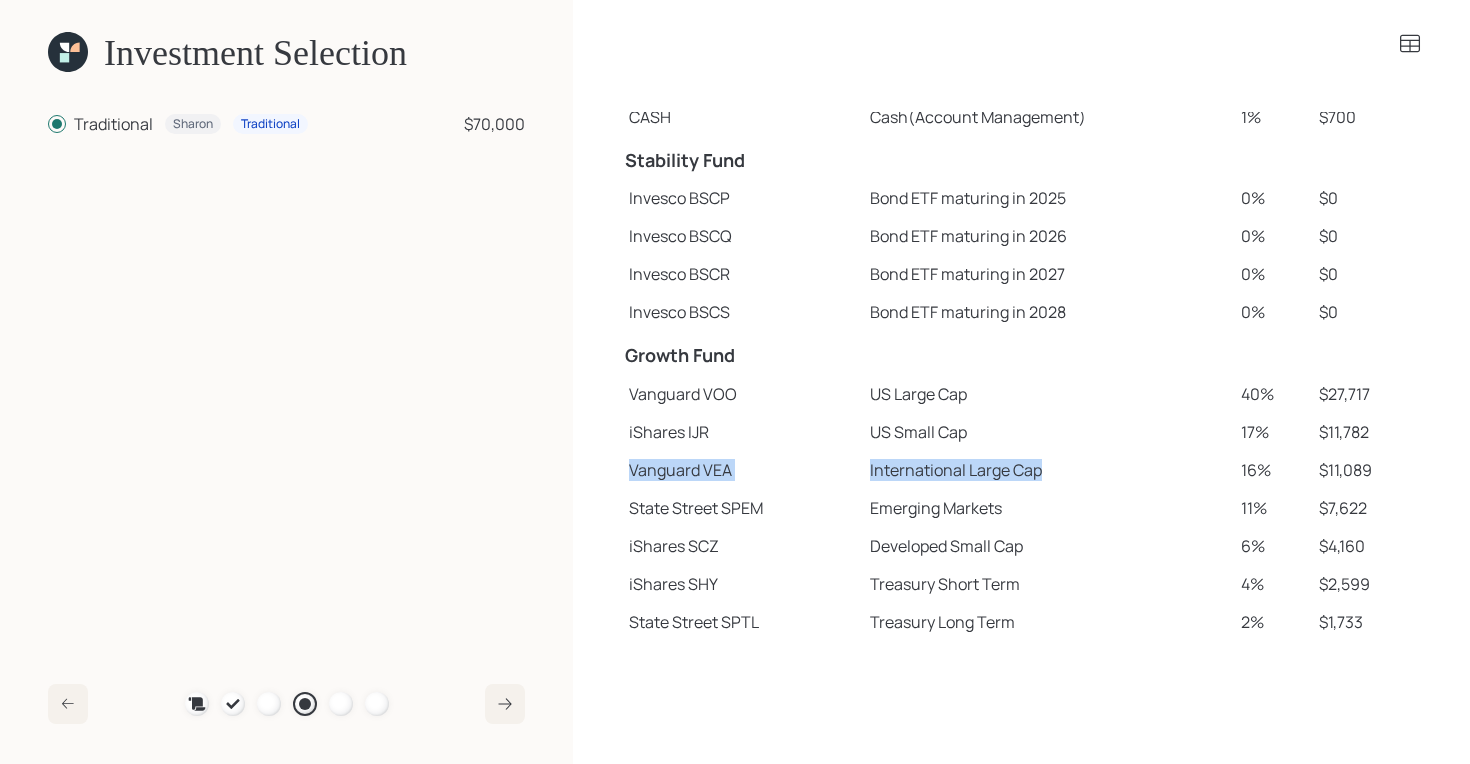 drag, startPoint x: 632, startPoint y: 468, endPoint x: 1079, endPoint y: 484, distance: 447.28625 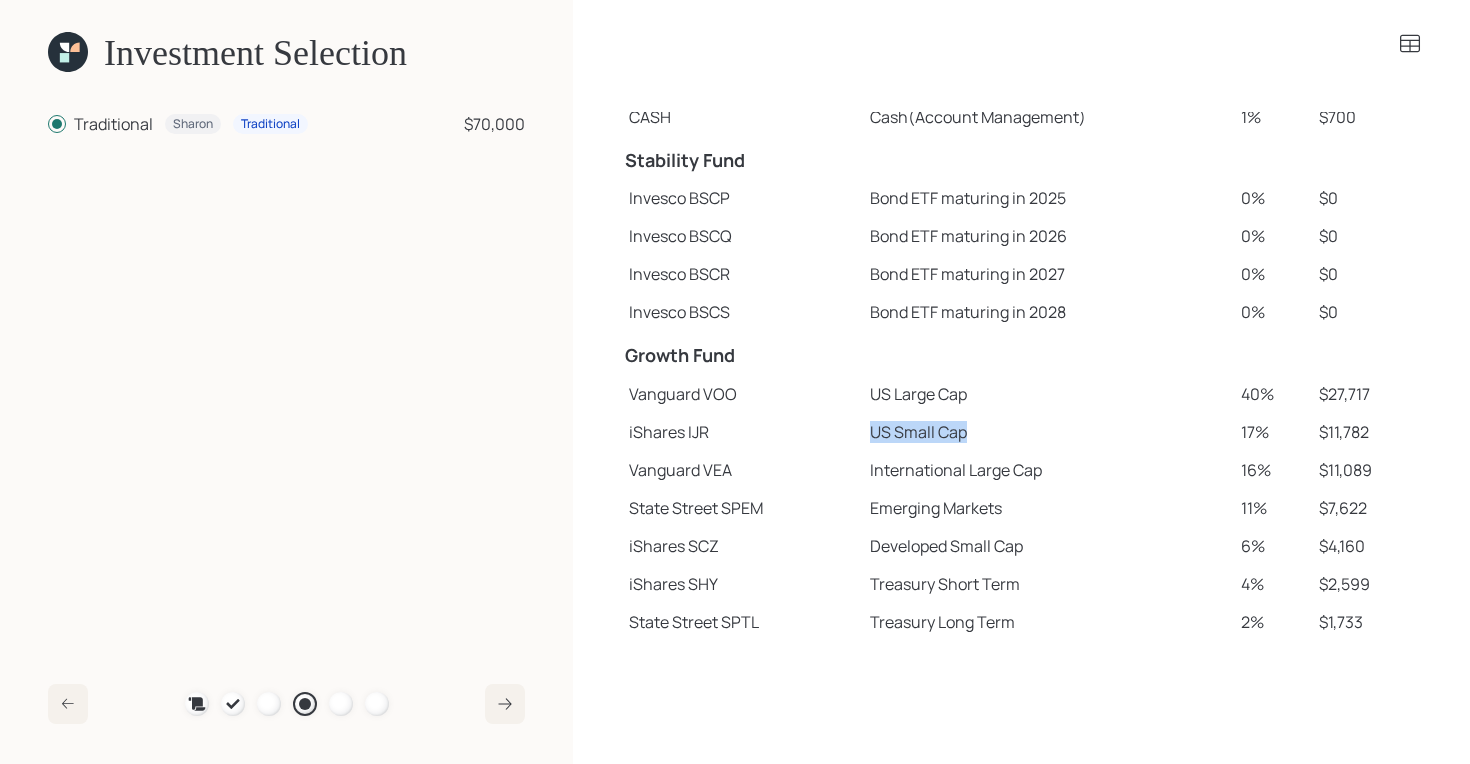 drag, startPoint x: 971, startPoint y: 429, endPoint x: 760, endPoint y: 428, distance: 211.00237 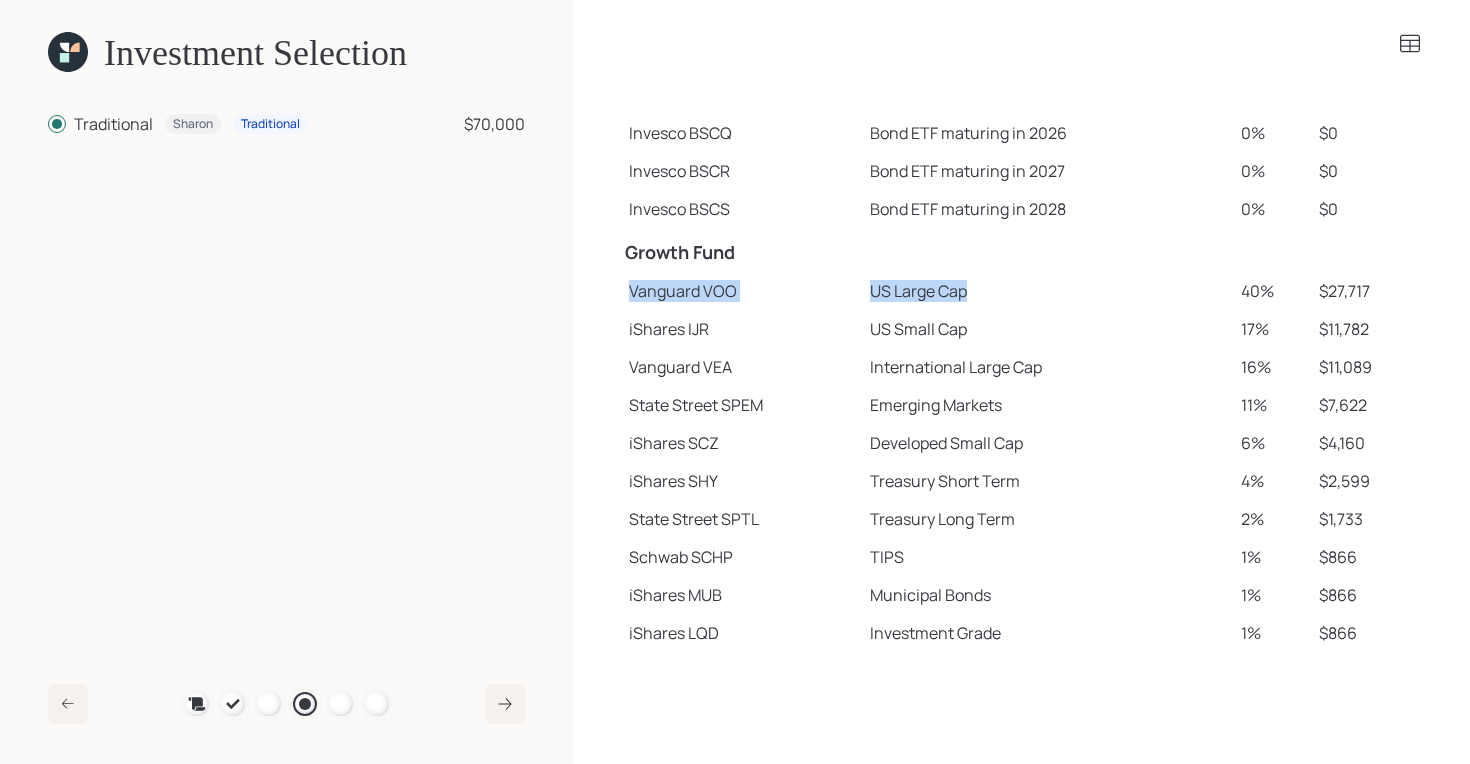 drag, startPoint x: 623, startPoint y: 297, endPoint x: 1014, endPoint y: 300, distance: 391.0115 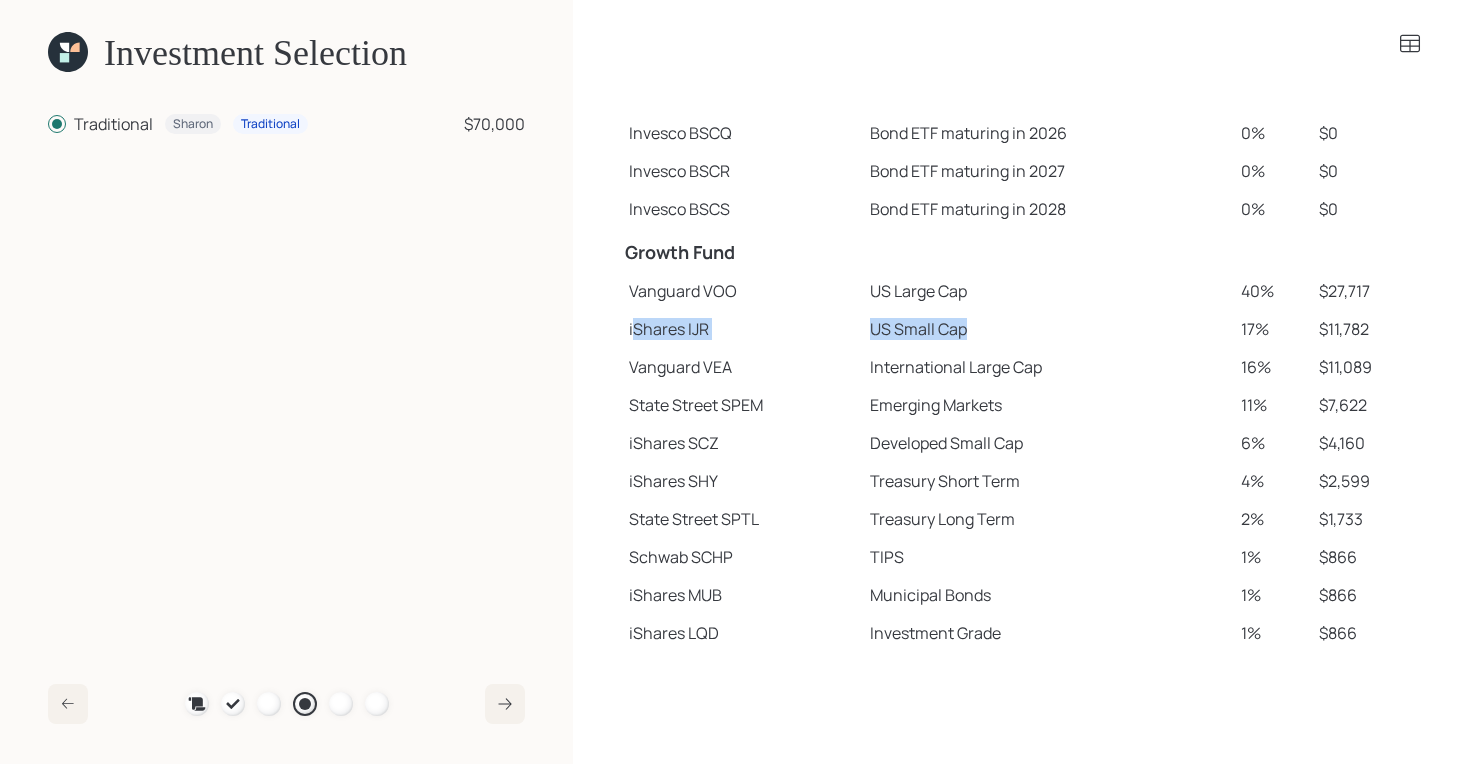 drag, startPoint x: 637, startPoint y: 324, endPoint x: 962, endPoint y: 332, distance: 325.09845 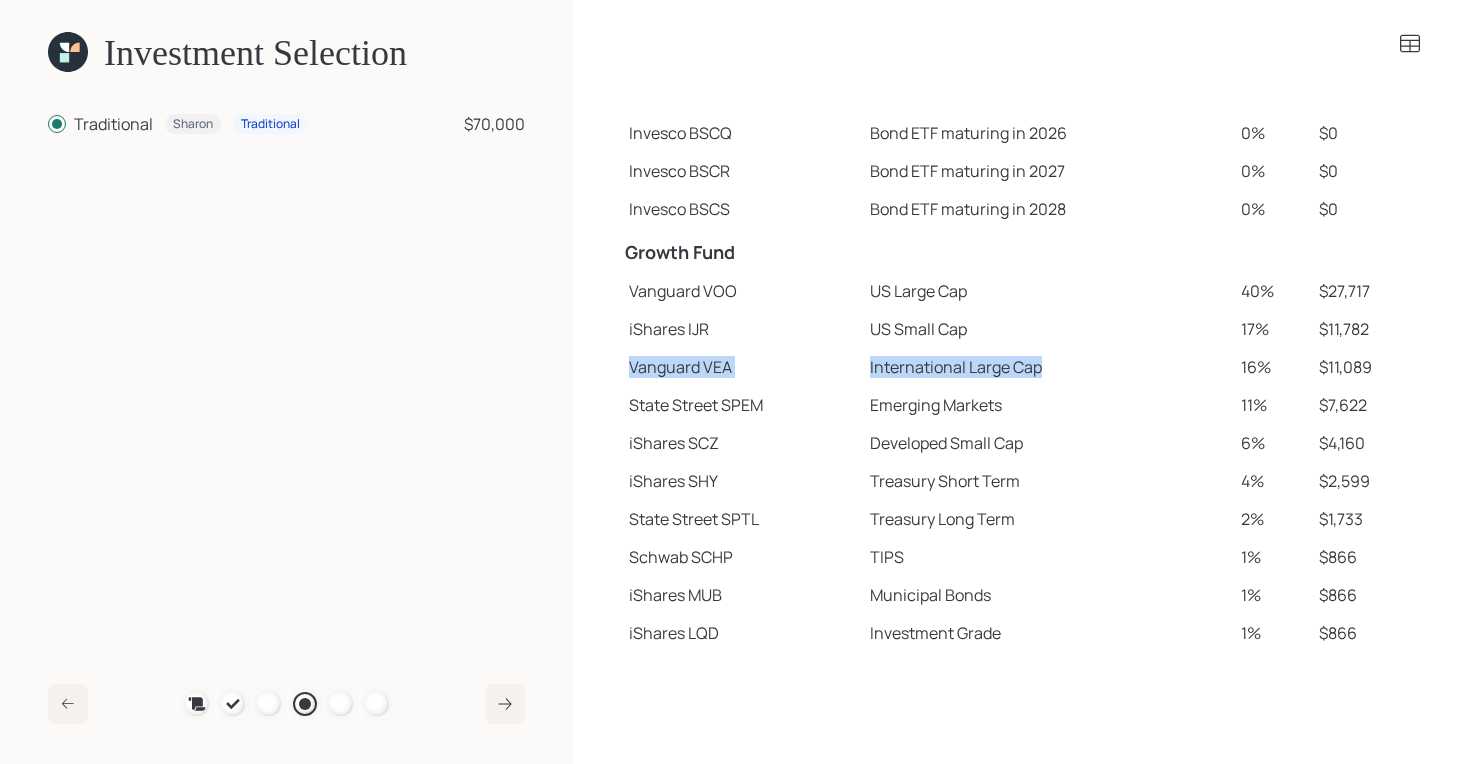 drag, startPoint x: 630, startPoint y: 366, endPoint x: 1042, endPoint y: 379, distance: 412.20505 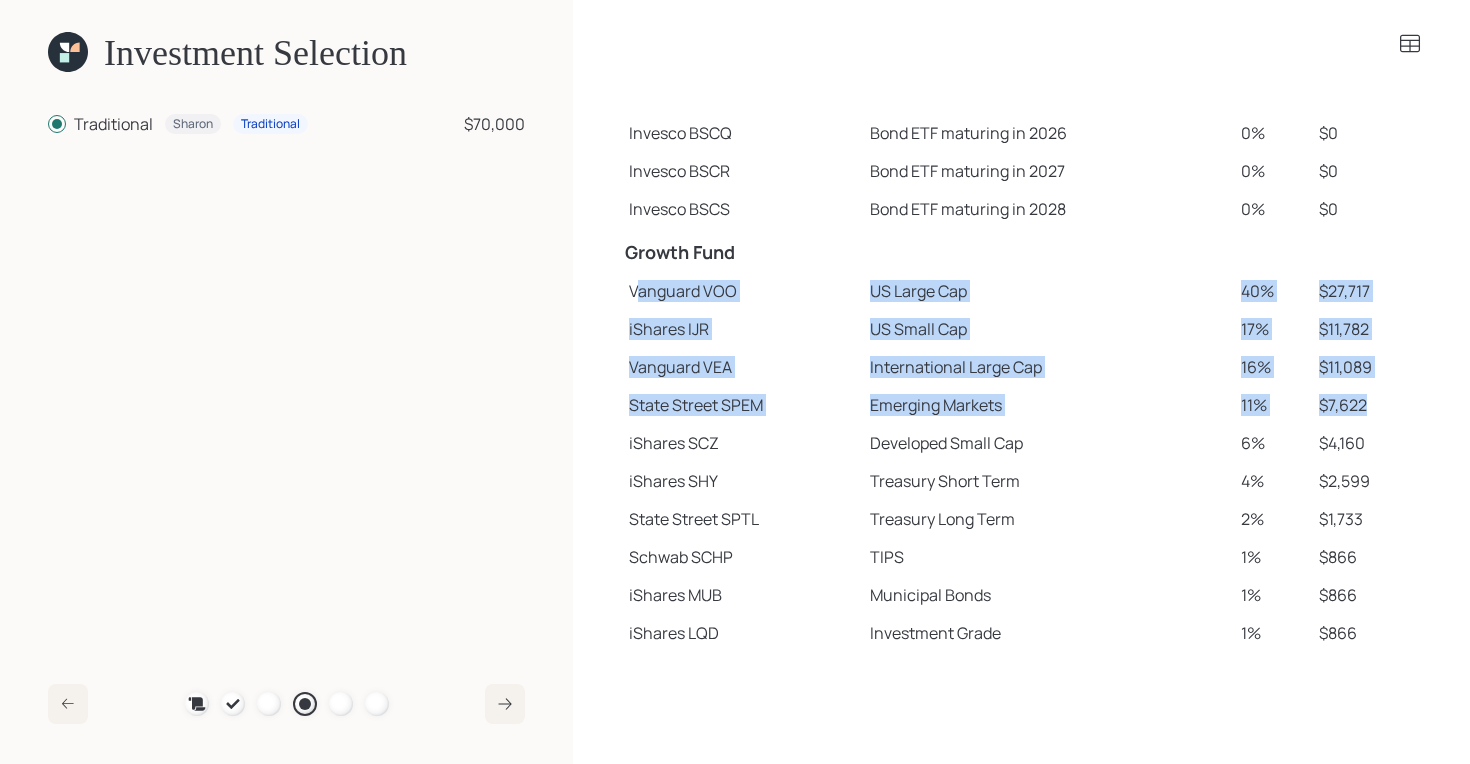 drag, startPoint x: 1363, startPoint y: 404, endPoint x: 635, endPoint y: 297, distance: 735.8213 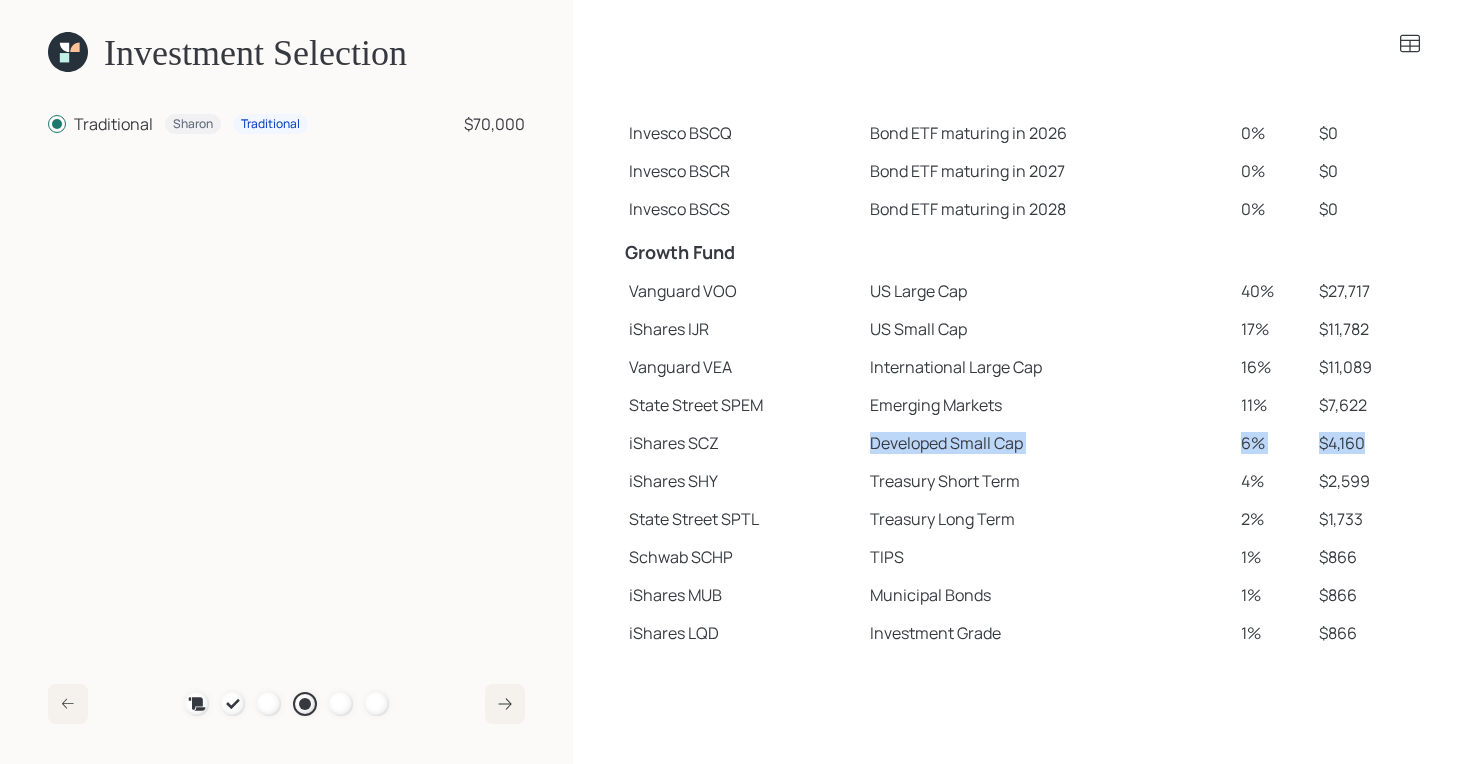 drag, startPoint x: 1374, startPoint y: 443, endPoint x: 869, endPoint y: 440, distance: 505.0089 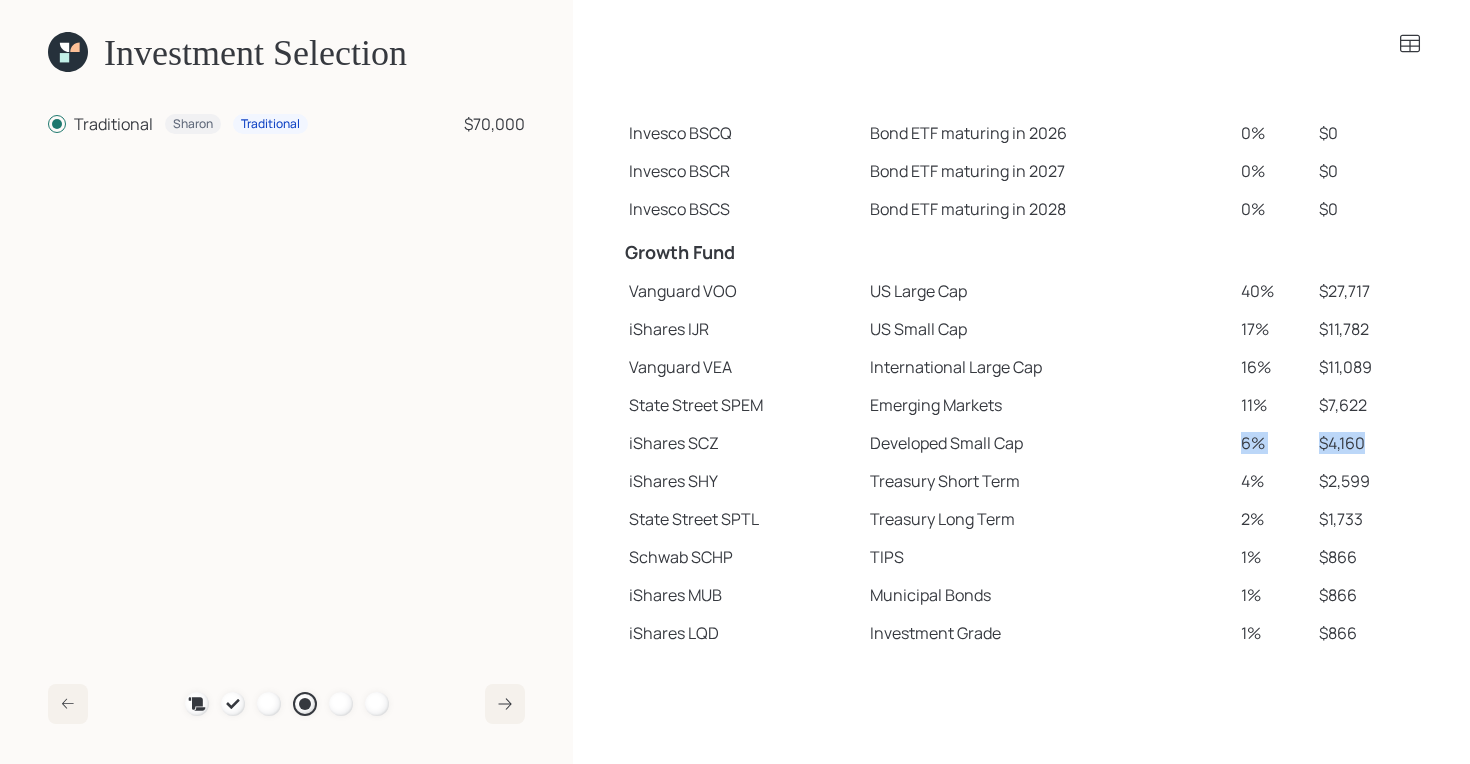 drag, startPoint x: 1370, startPoint y: 445, endPoint x: 1196, endPoint y: 445, distance: 174 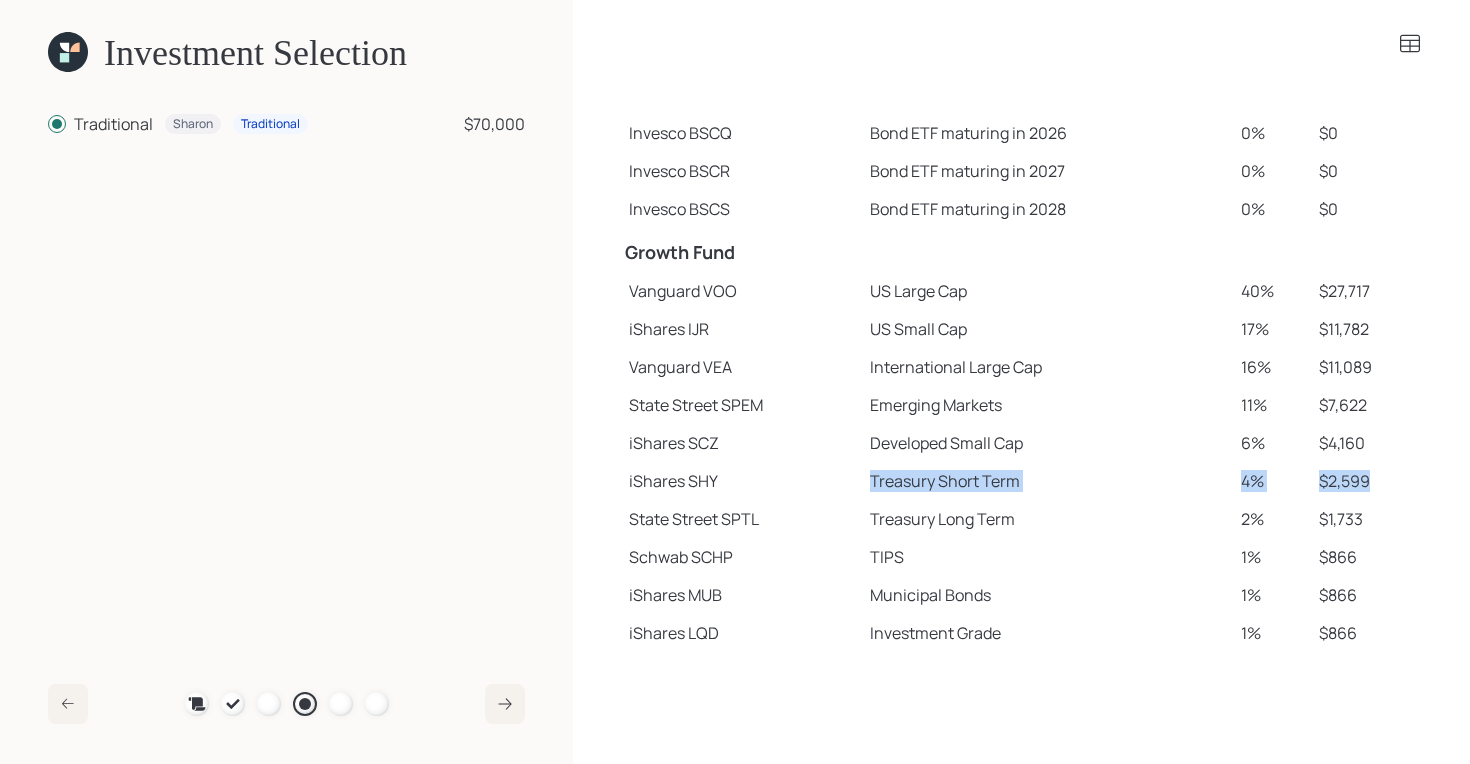 drag, startPoint x: 1371, startPoint y: 486, endPoint x: 866, endPoint y: 469, distance: 505.28607 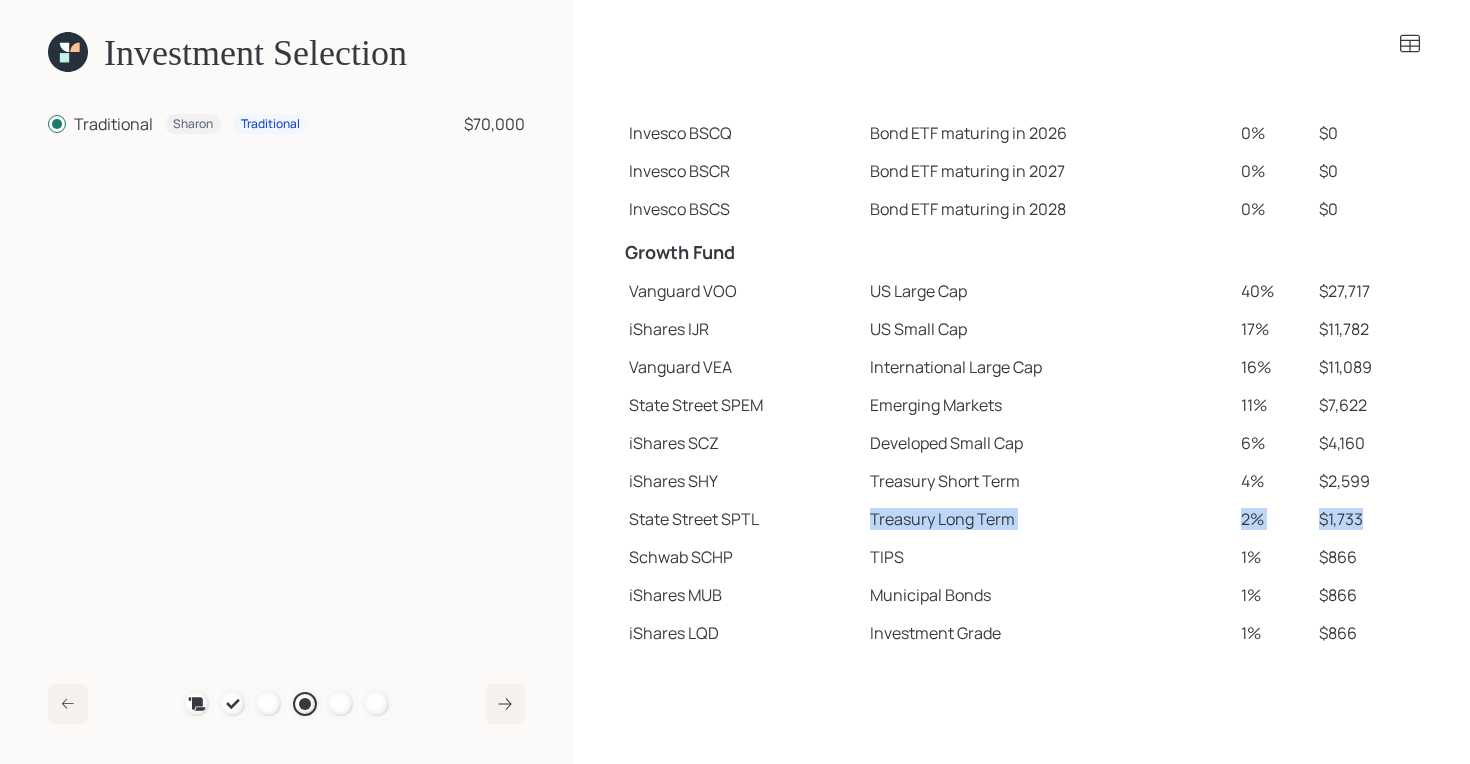 drag, startPoint x: 874, startPoint y: 511, endPoint x: 1363, endPoint y: 531, distance: 489.4088 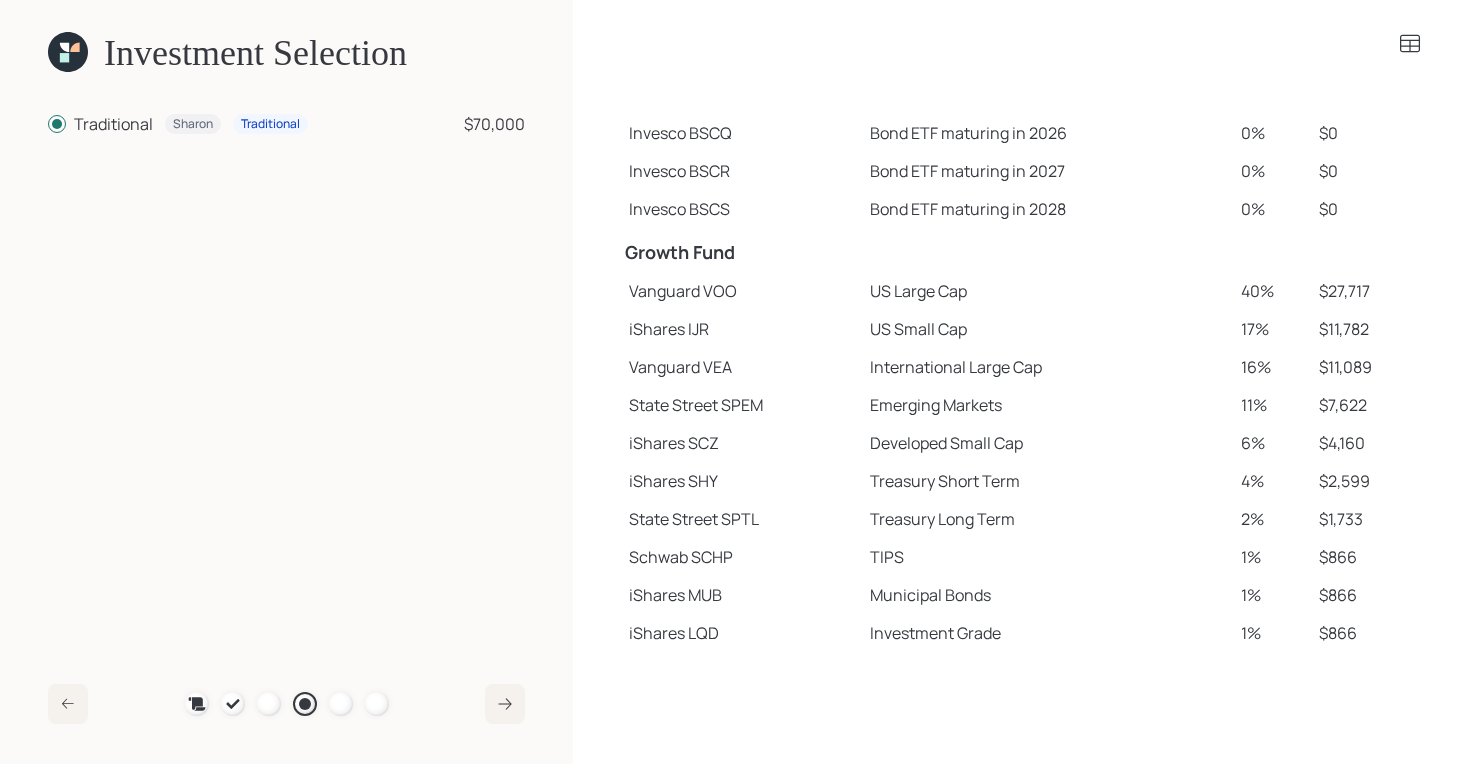 click on "TIPS" at bounding box center (1048, 14) 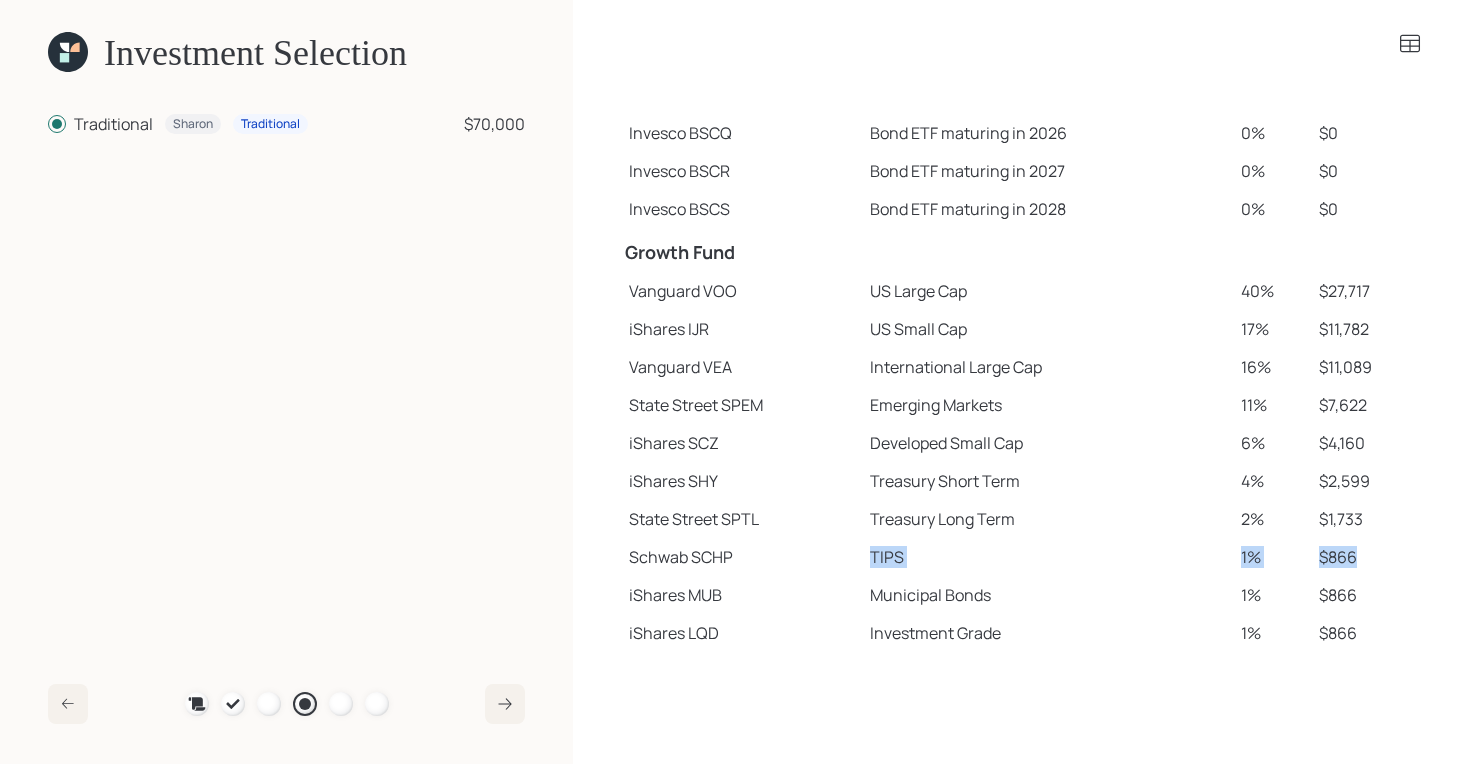 drag, startPoint x: 869, startPoint y: 552, endPoint x: 1363, endPoint y: 567, distance: 494.2277 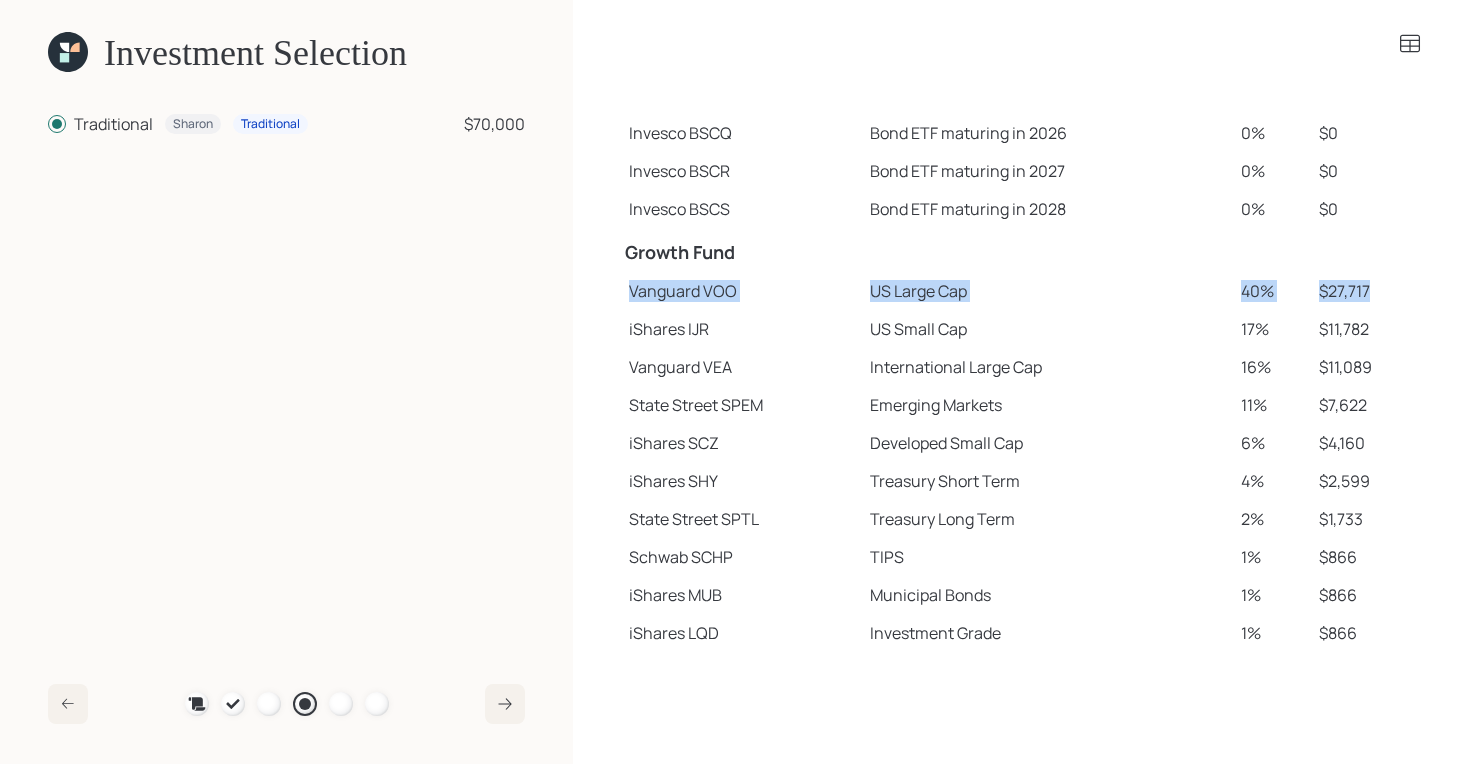 drag, startPoint x: 1374, startPoint y: 286, endPoint x: 630, endPoint y: 298, distance: 744.09674 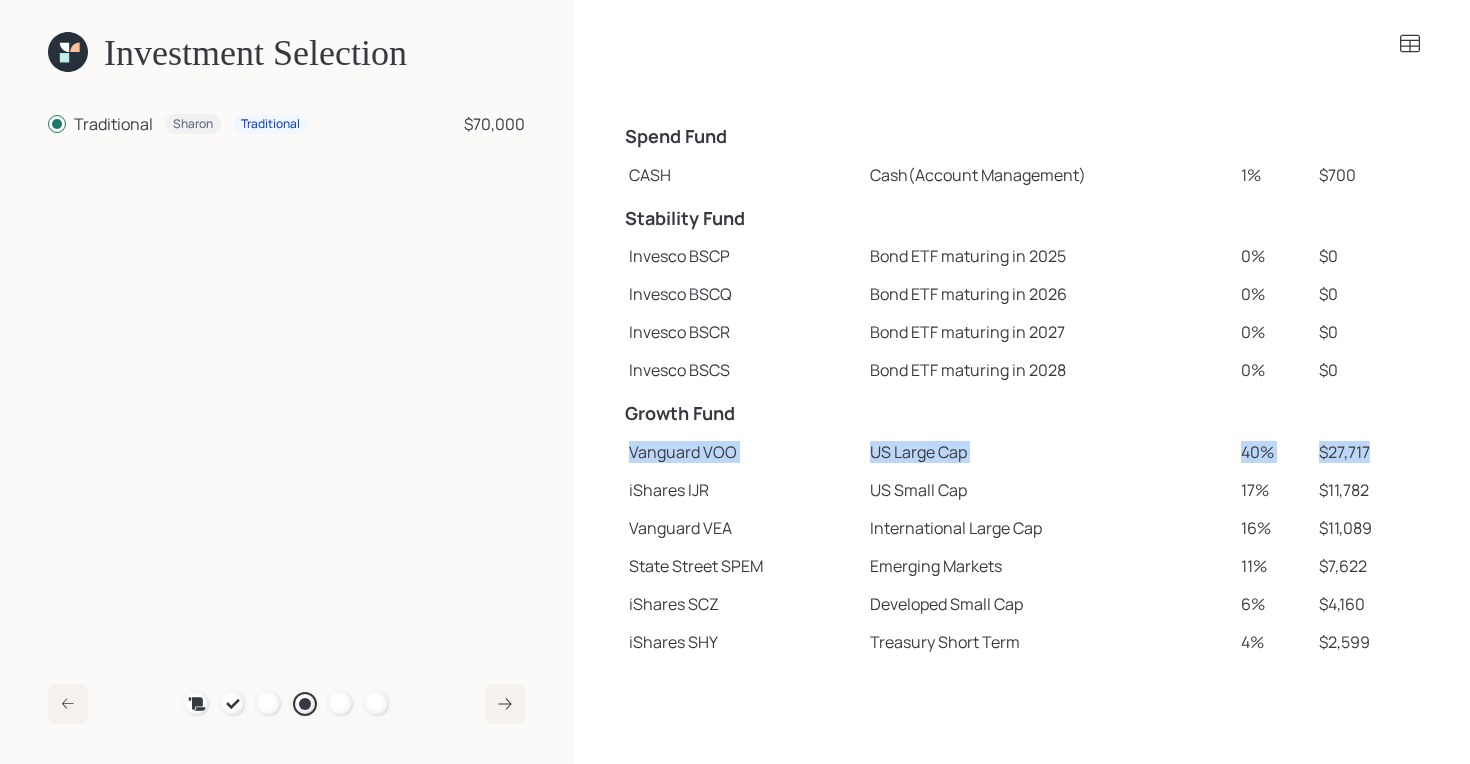 scroll, scrollTop: 161, scrollLeft: 0, axis: vertical 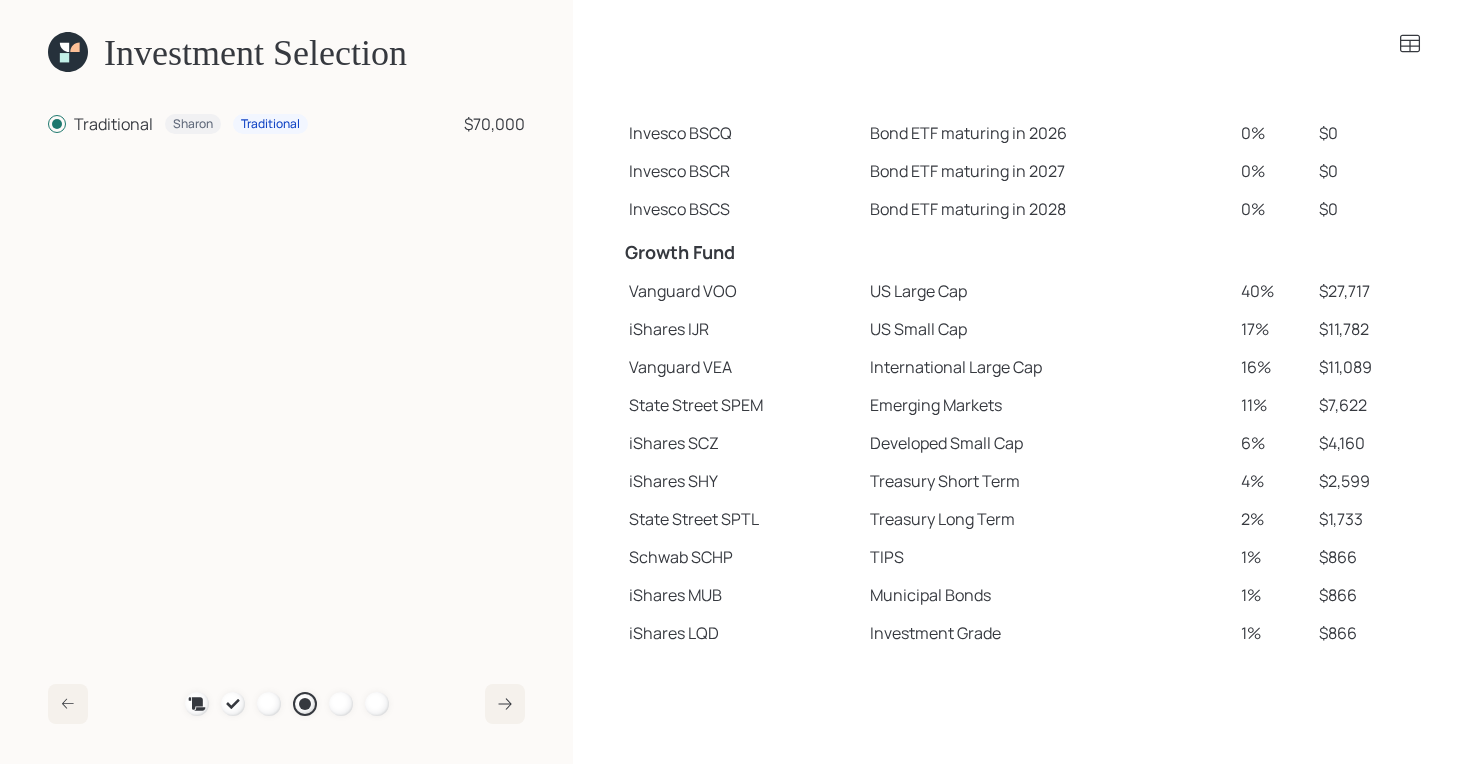 click at bounding box center (74, 47) 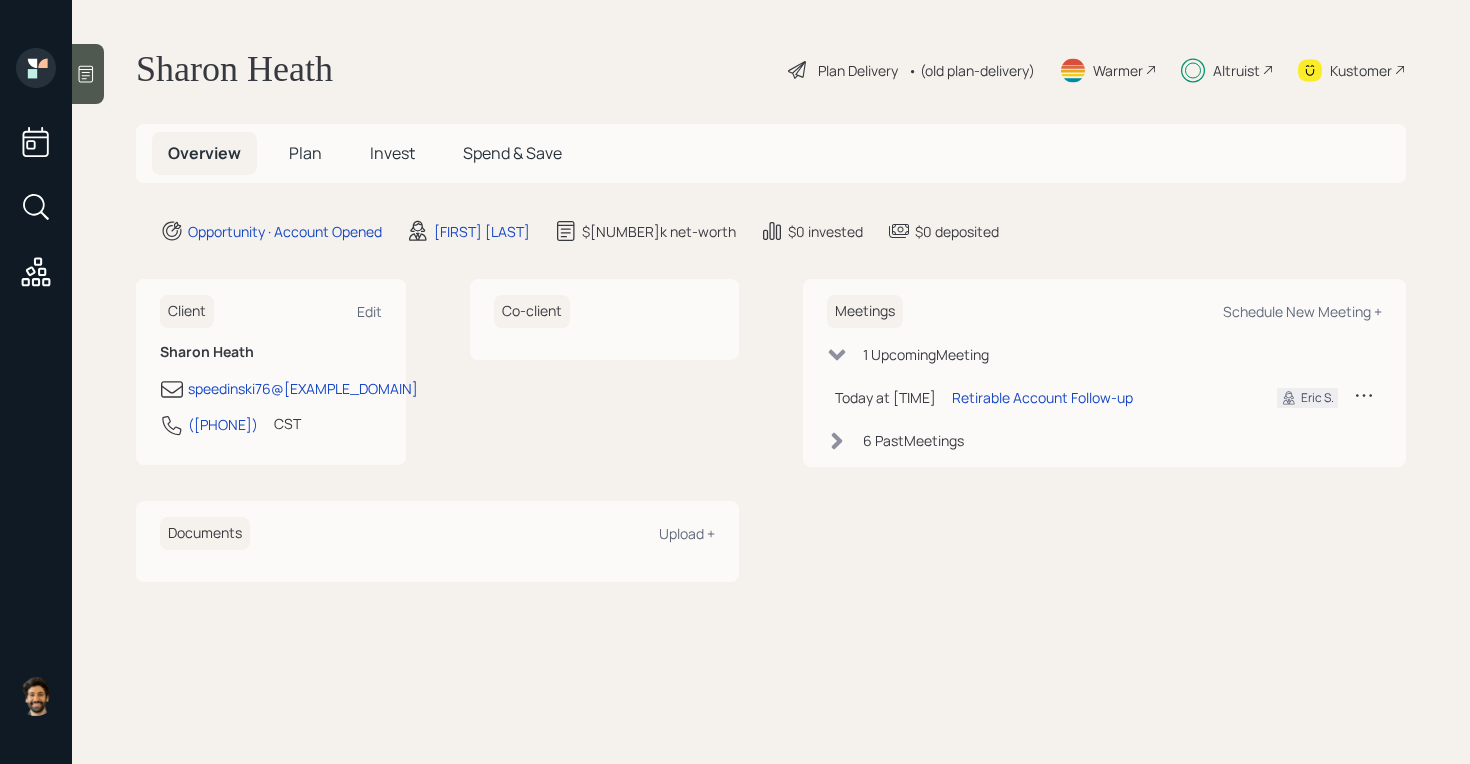 click on "Plan" at bounding box center (305, 153) 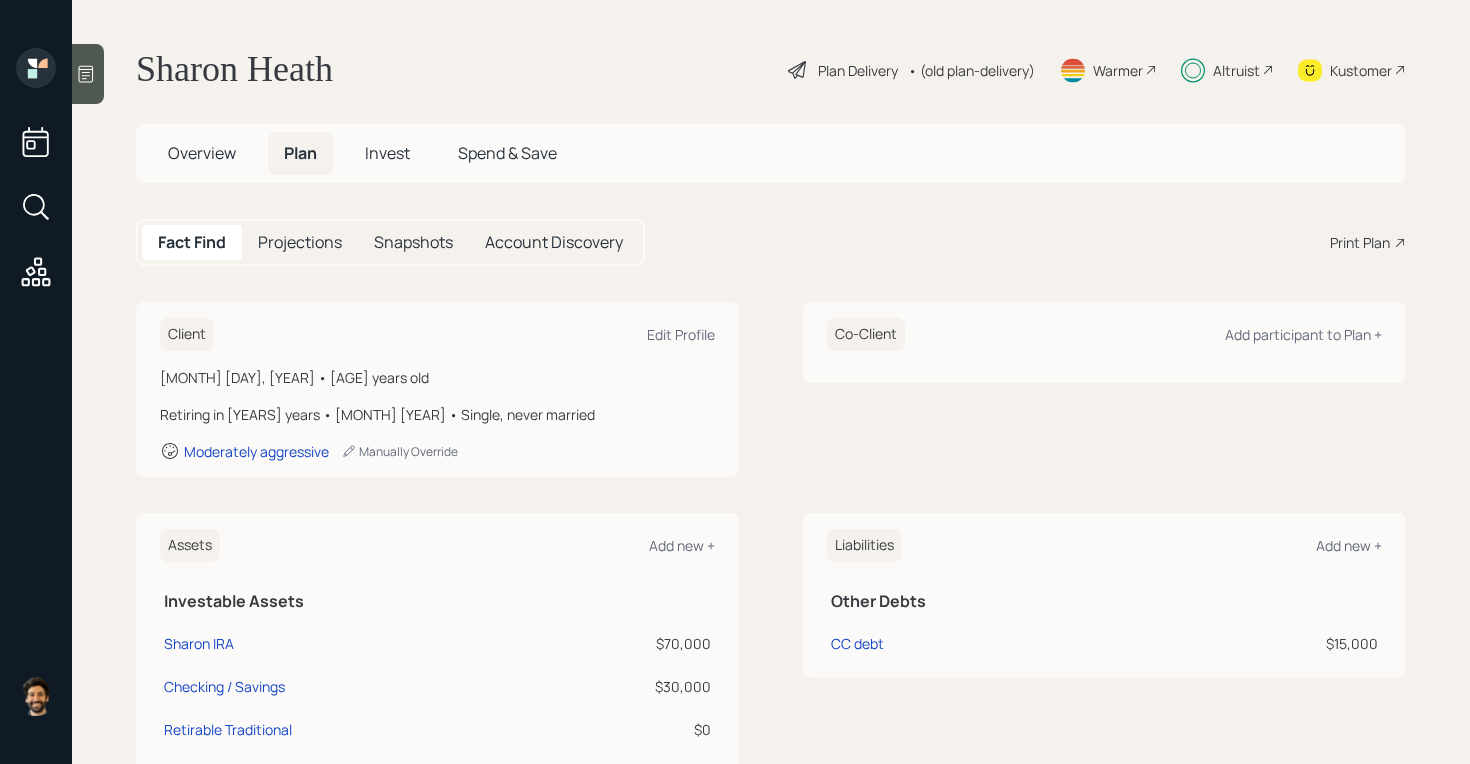 click on "• (old plan-delivery)" at bounding box center (971, 70) 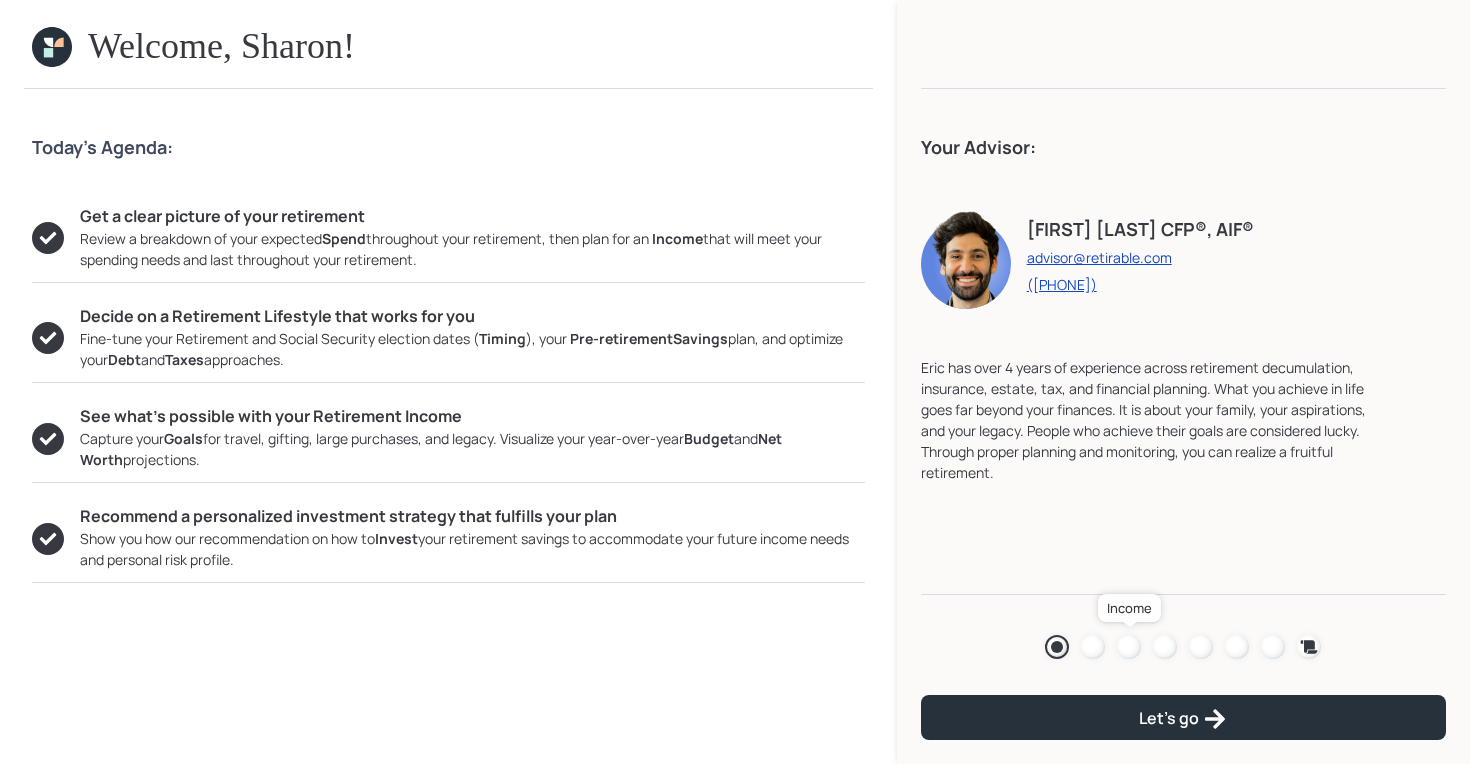 click at bounding box center (1129, 647) 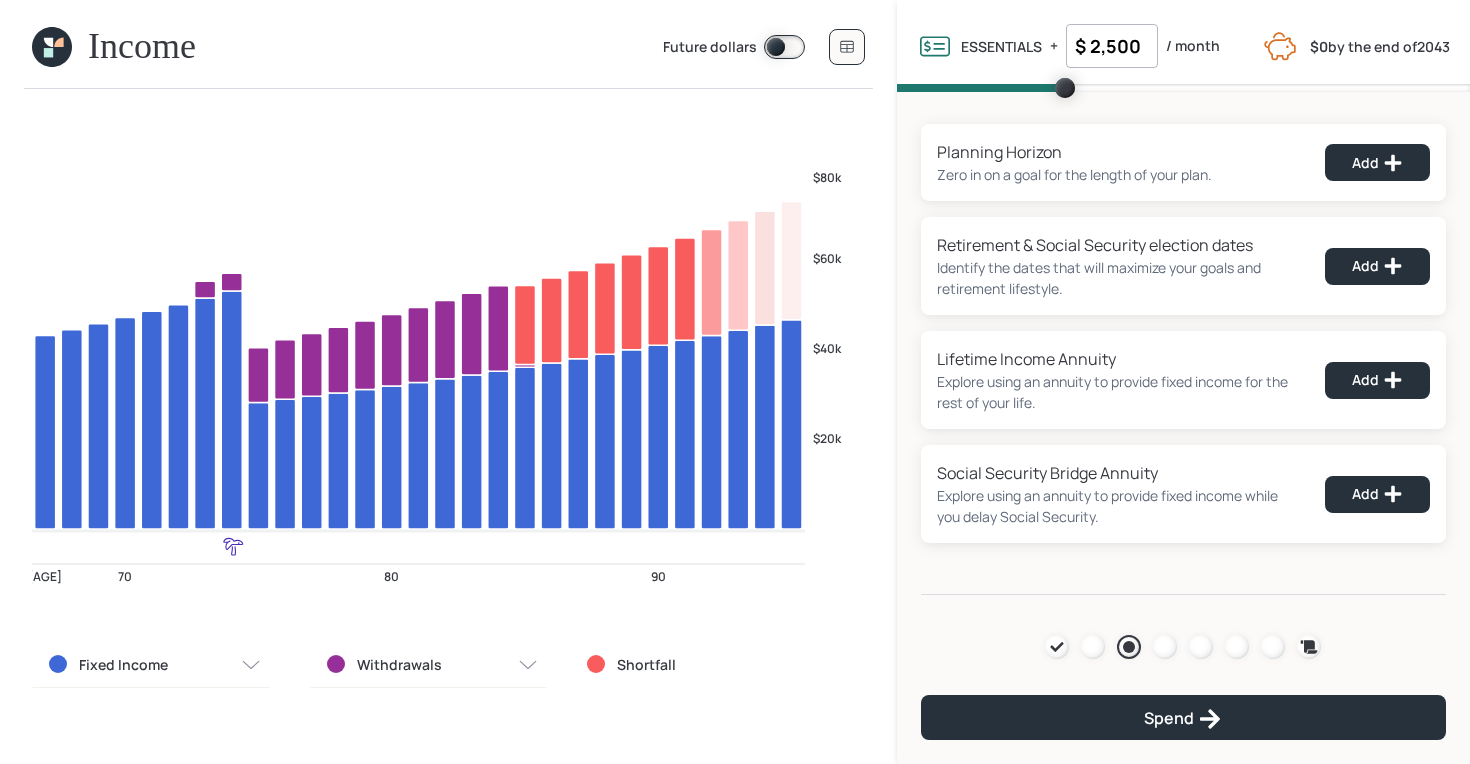 click at bounding box center (52, 47) 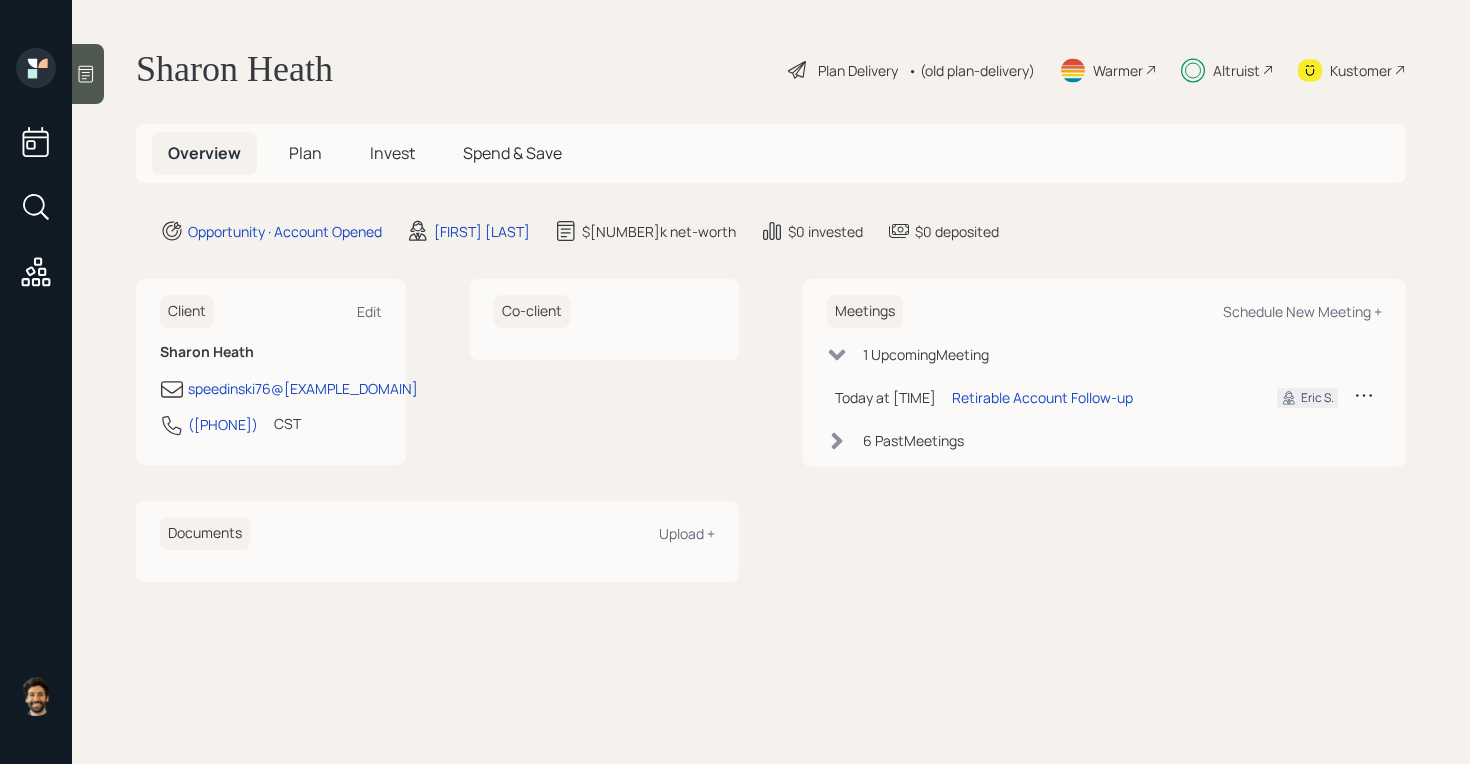click on "Invest" at bounding box center (392, 153) 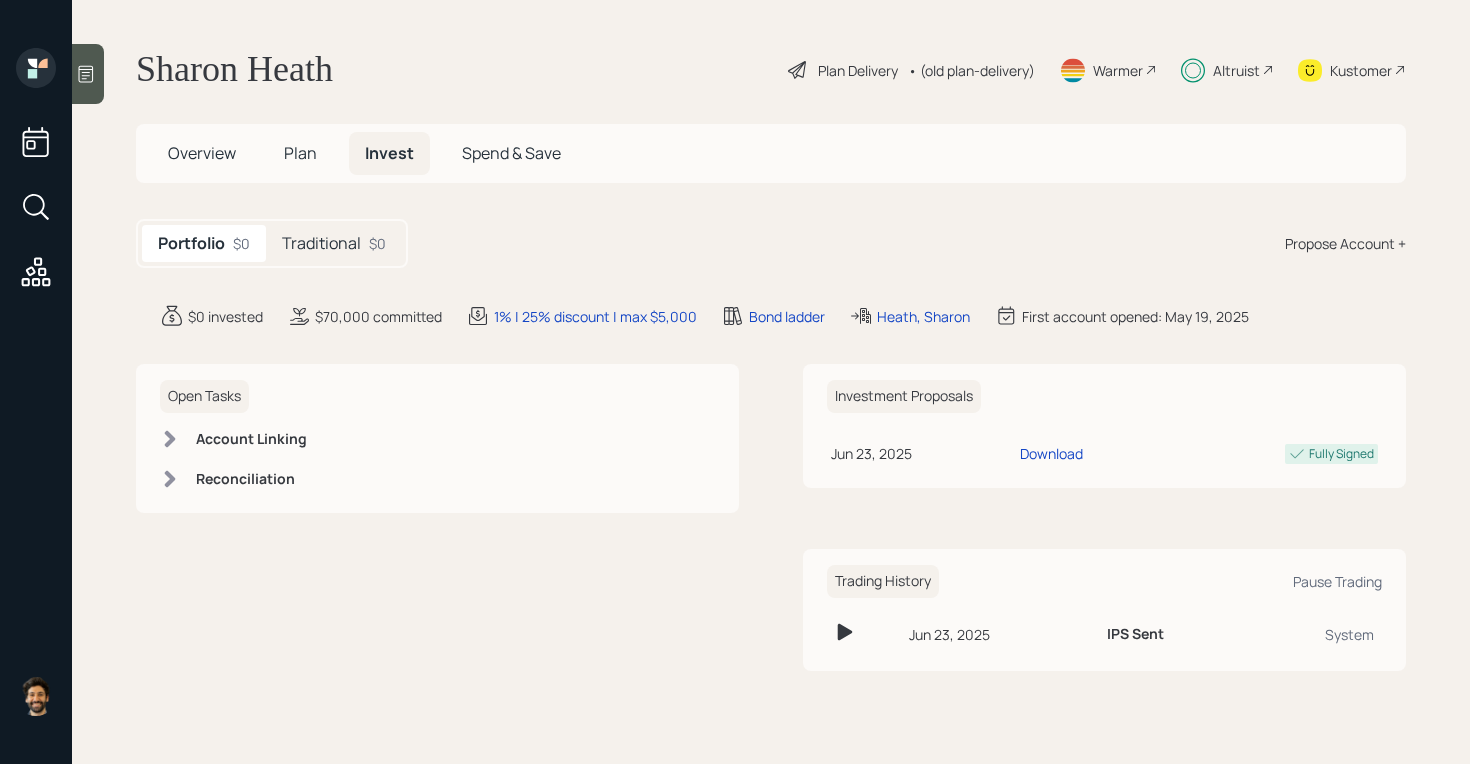 click on "Traditional" at bounding box center [321, 243] 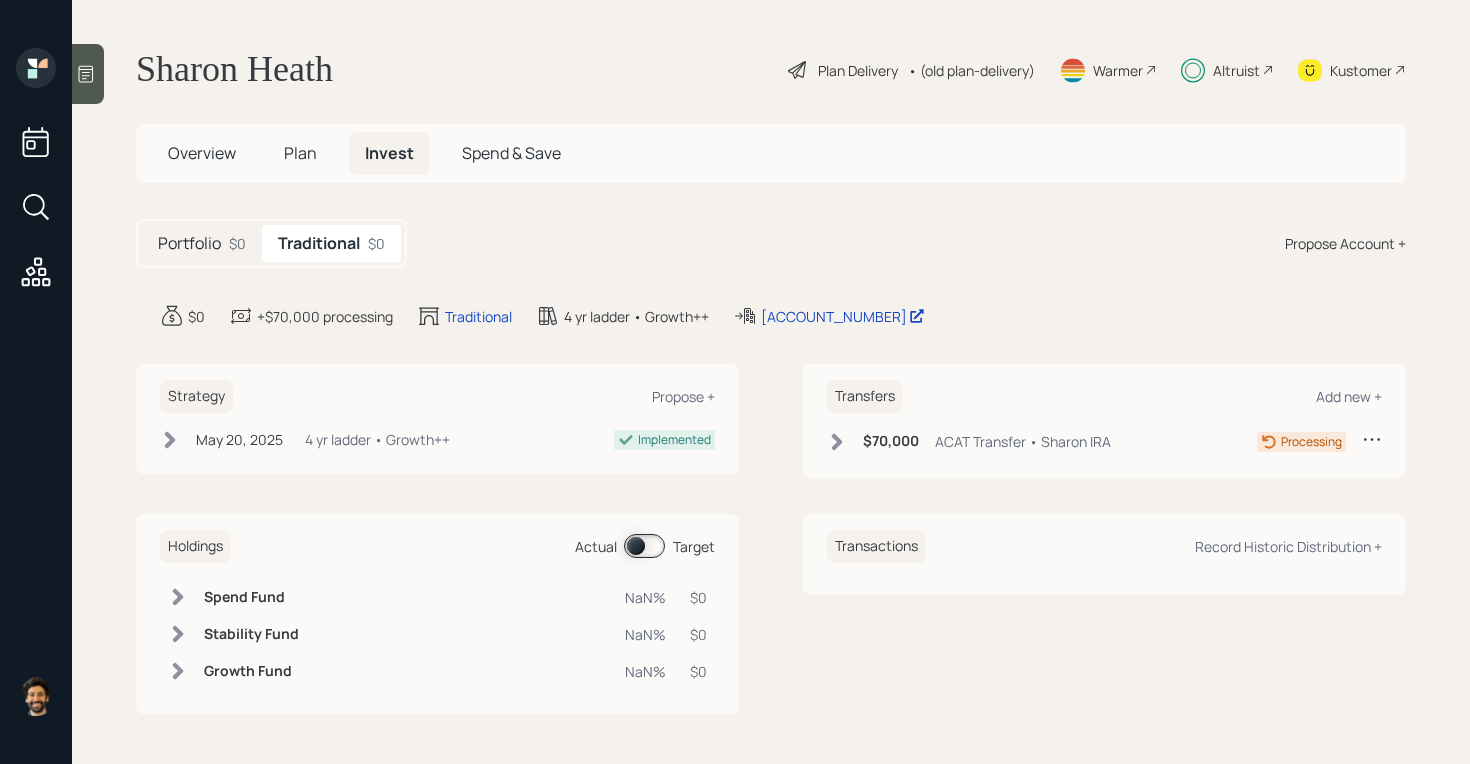 click at bounding box center [837, 441] 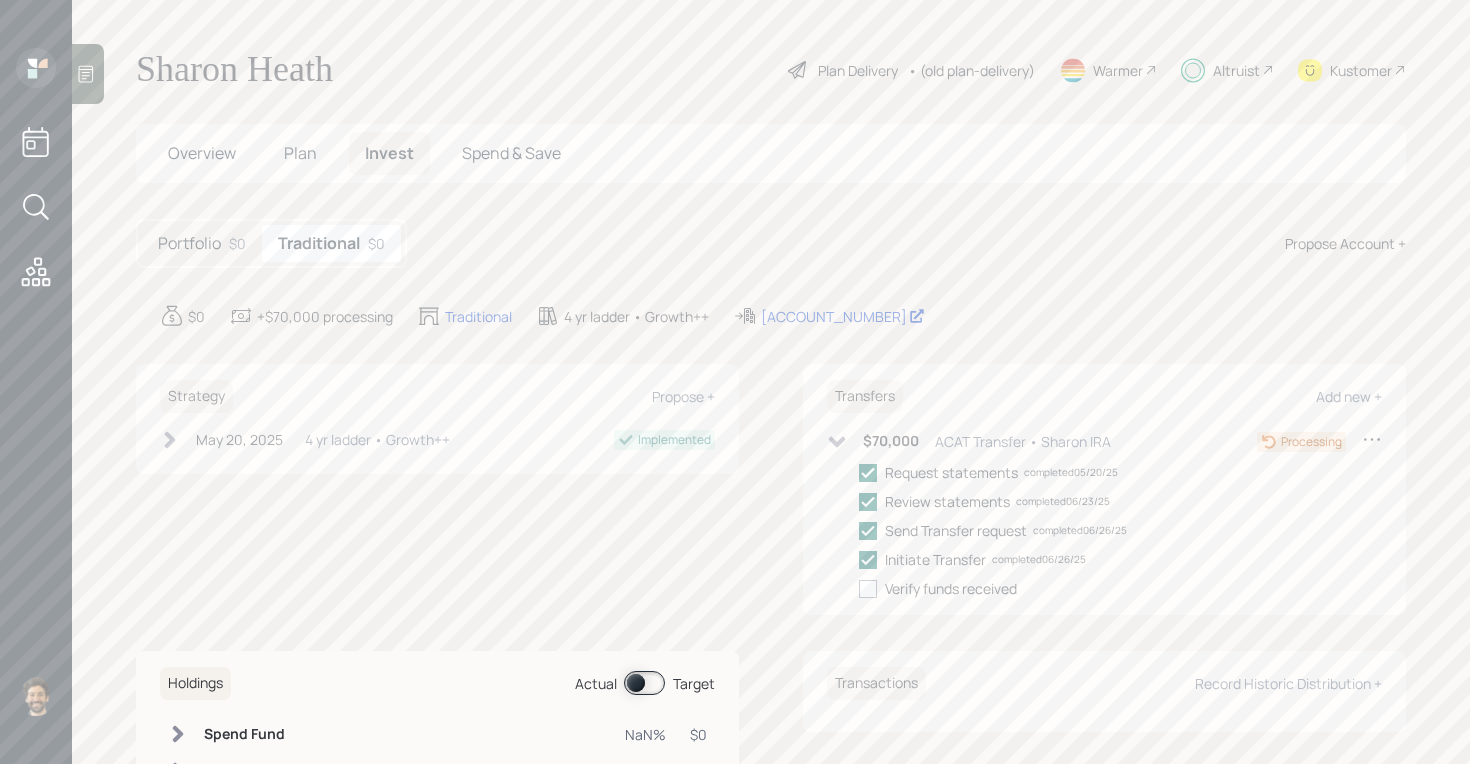 click at bounding box center (837, 441) 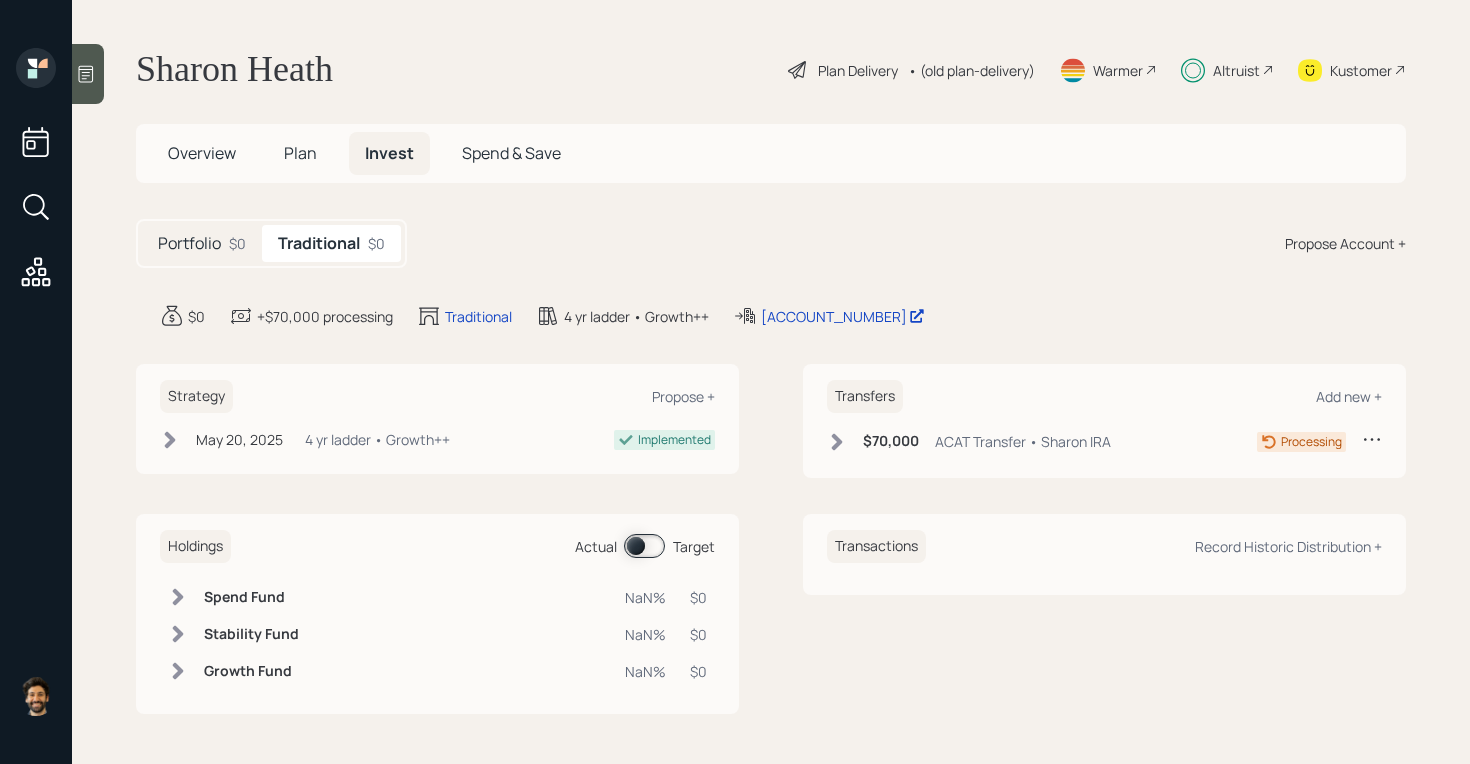 click on "• (old plan-delivery)" at bounding box center (971, 70) 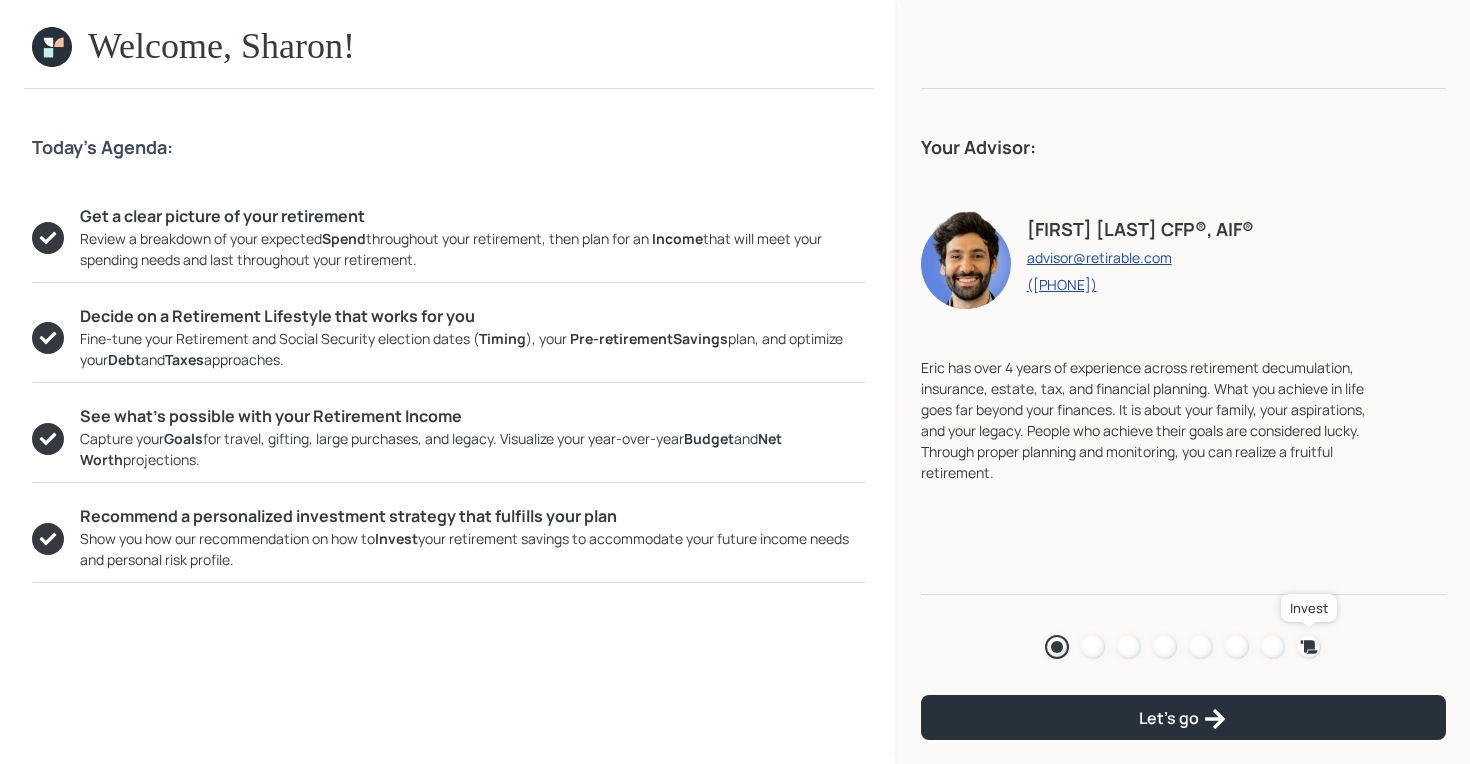 click at bounding box center [1309, 646] 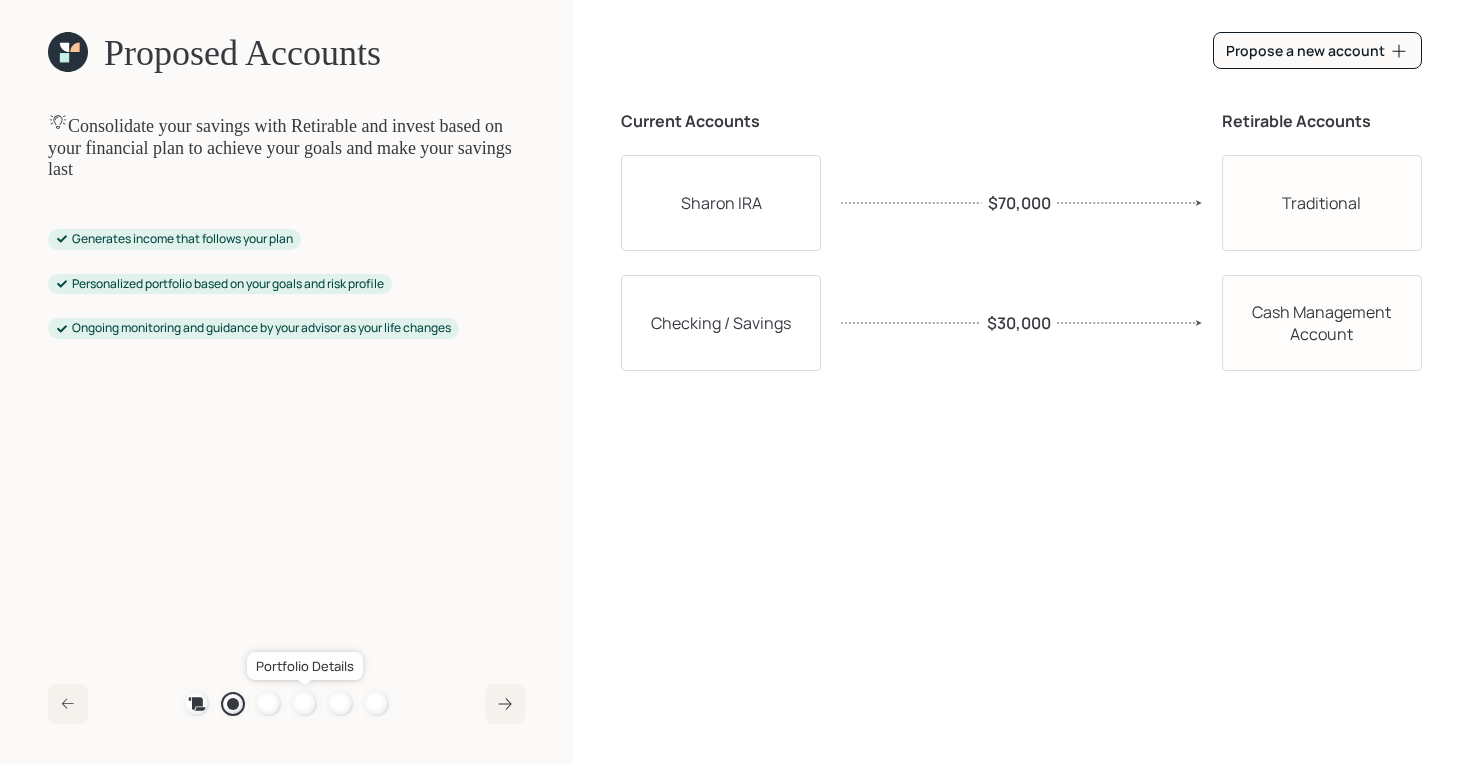 click at bounding box center [305, 704] 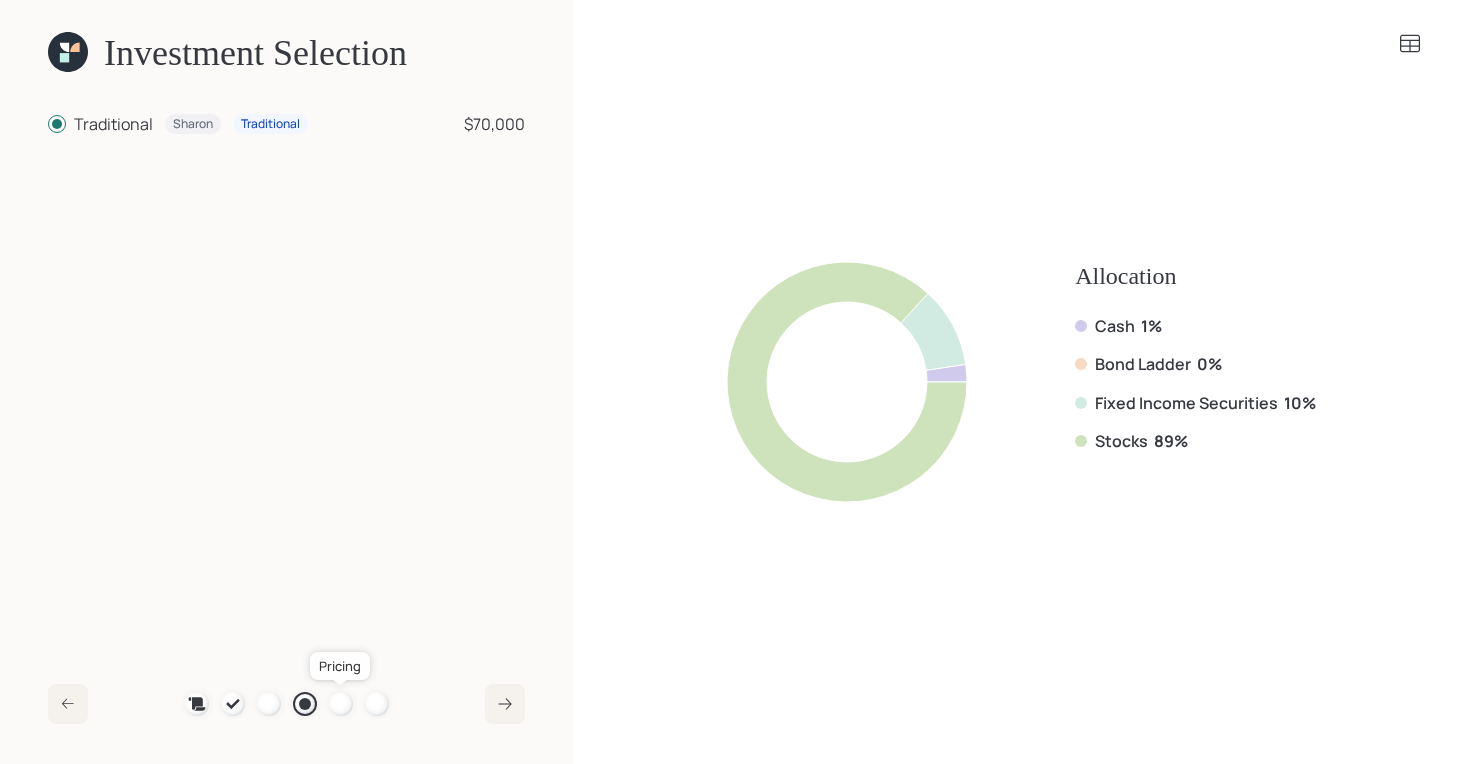 click at bounding box center [341, 704] 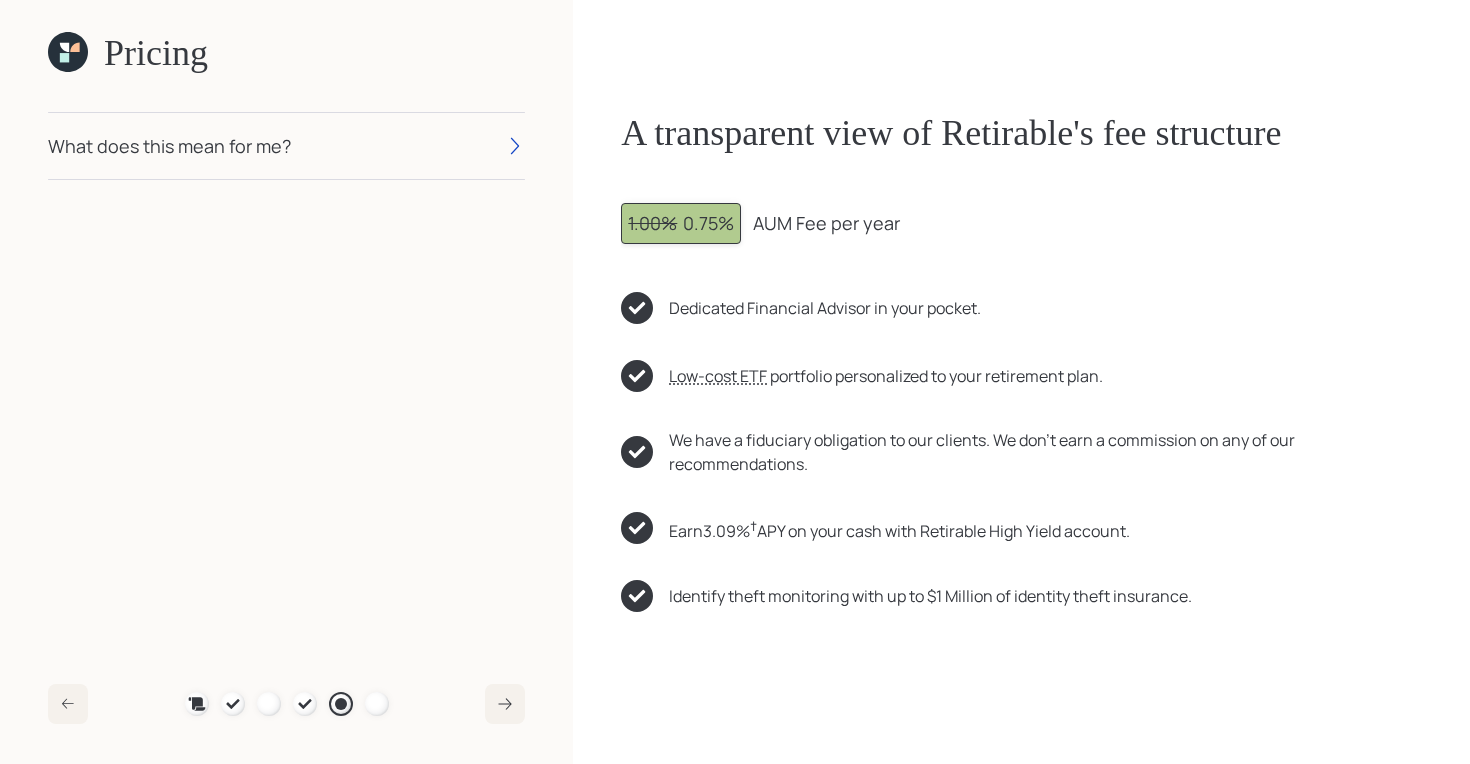 click on "What does this mean for me?" at bounding box center [286, 146] 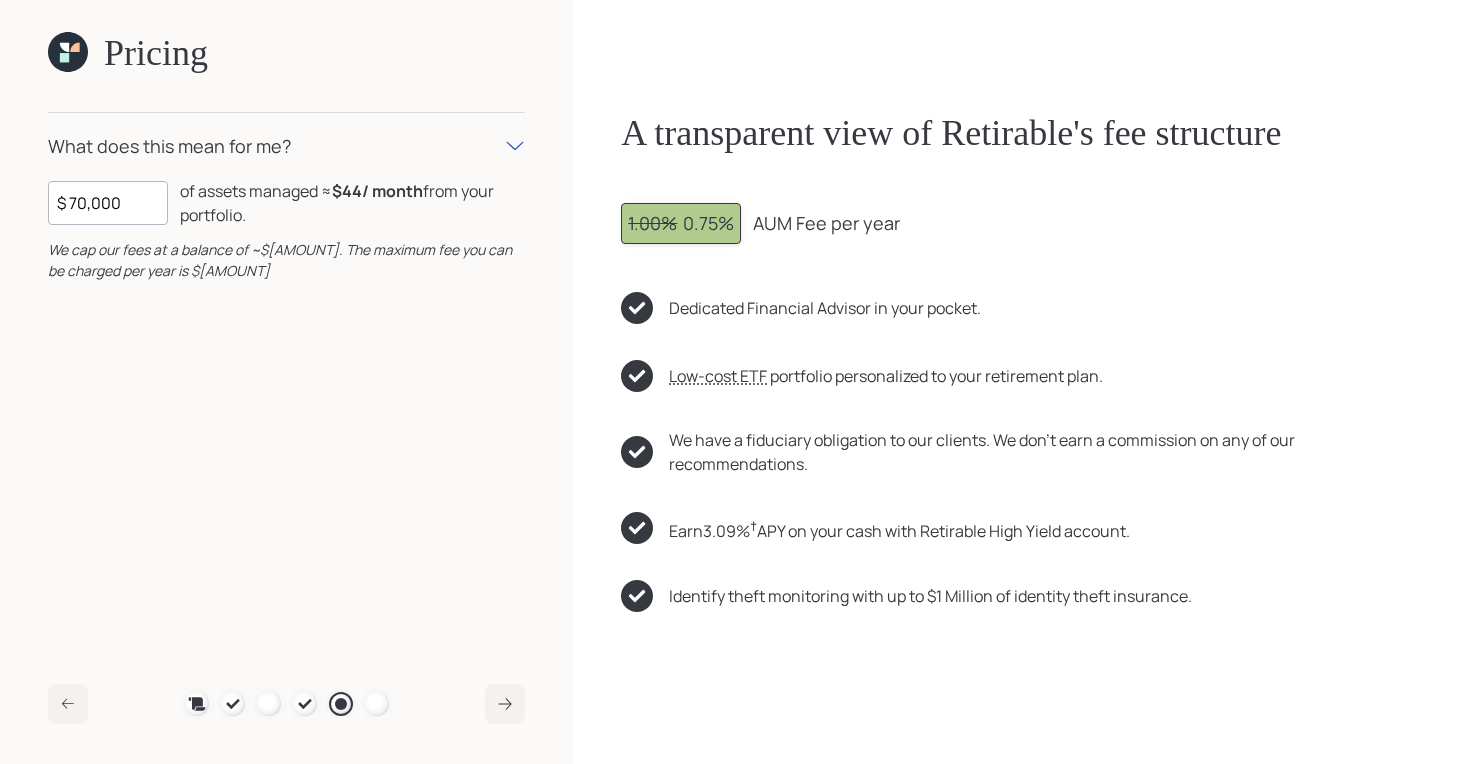 click at bounding box center (64, 57) 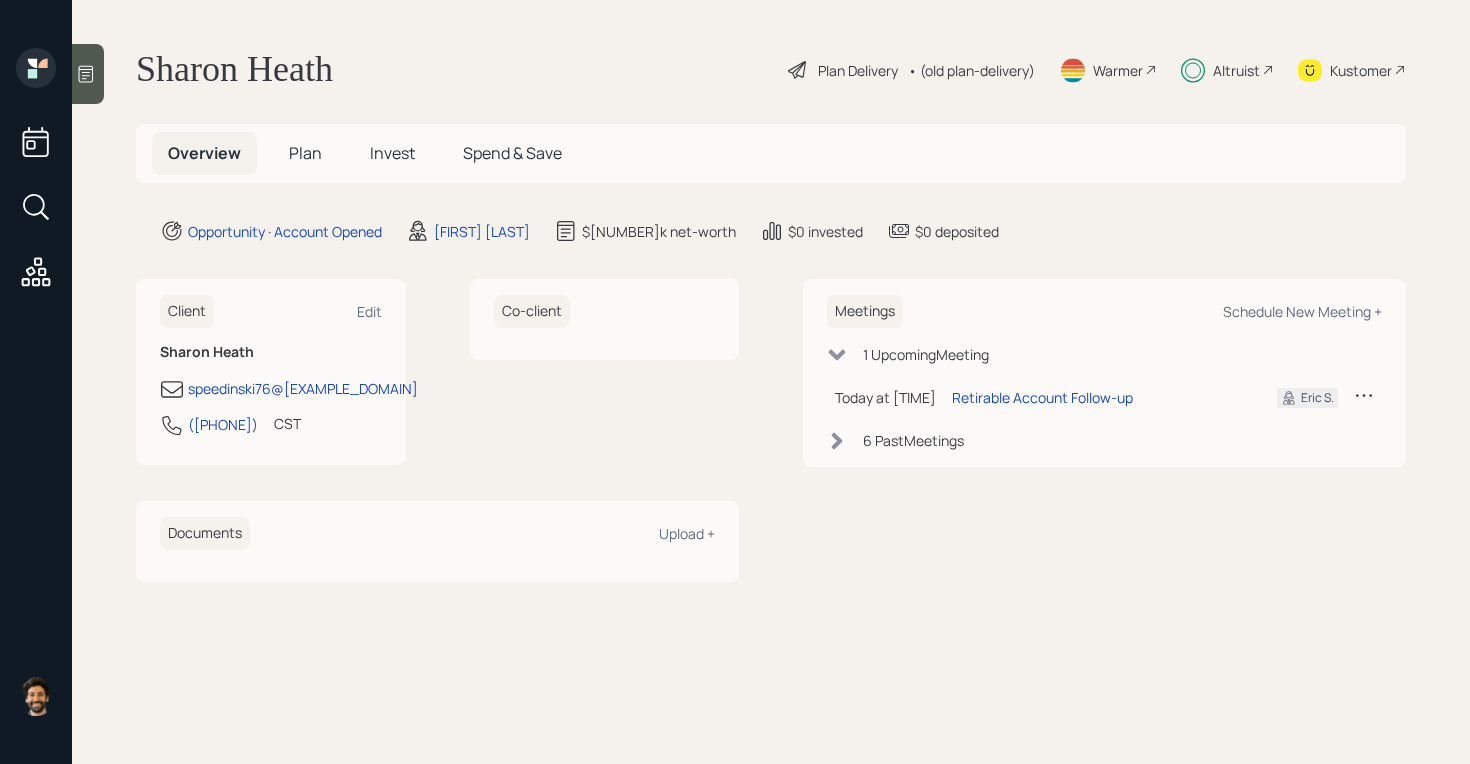 click on "Invest" at bounding box center [305, 153] 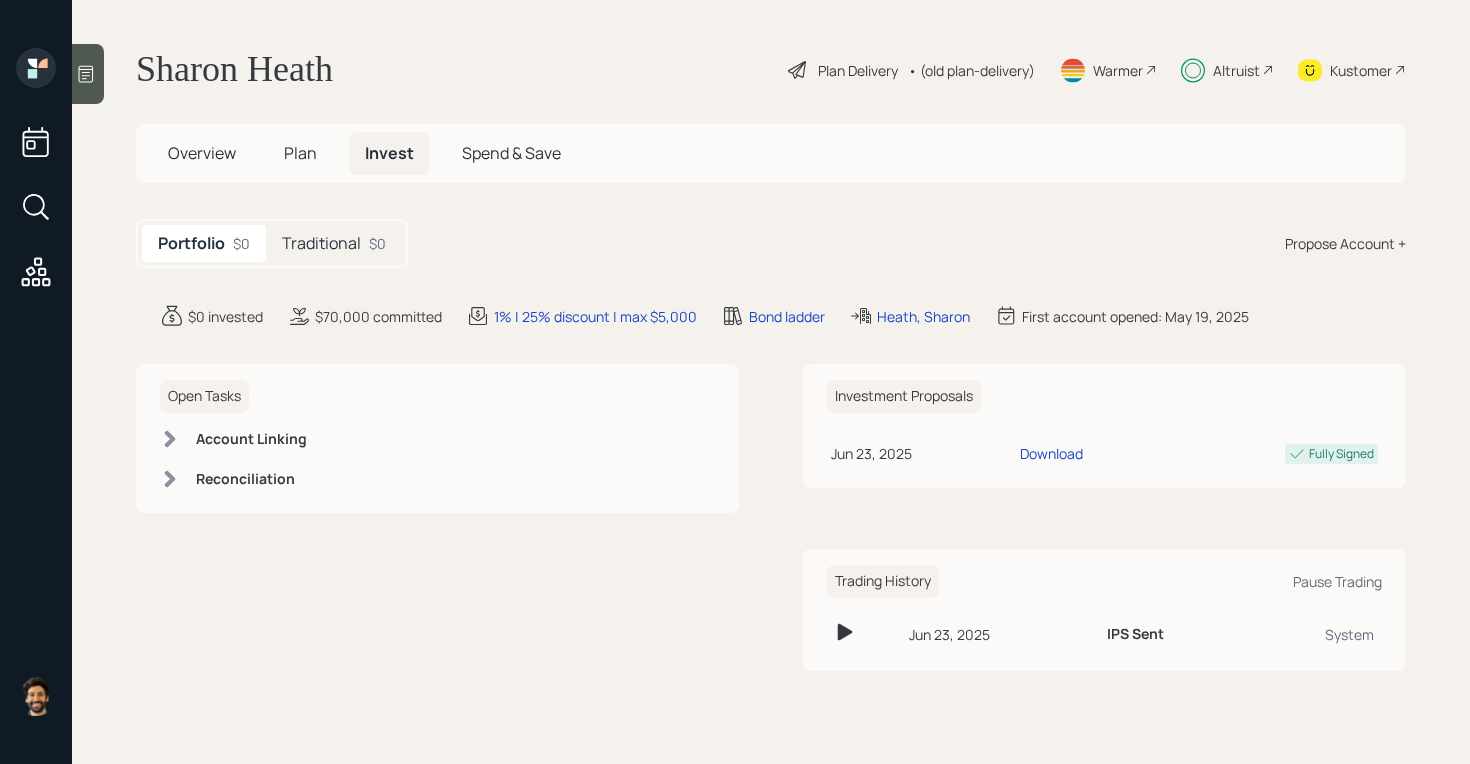 click on "Altruist" at bounding box center [858, 70] 